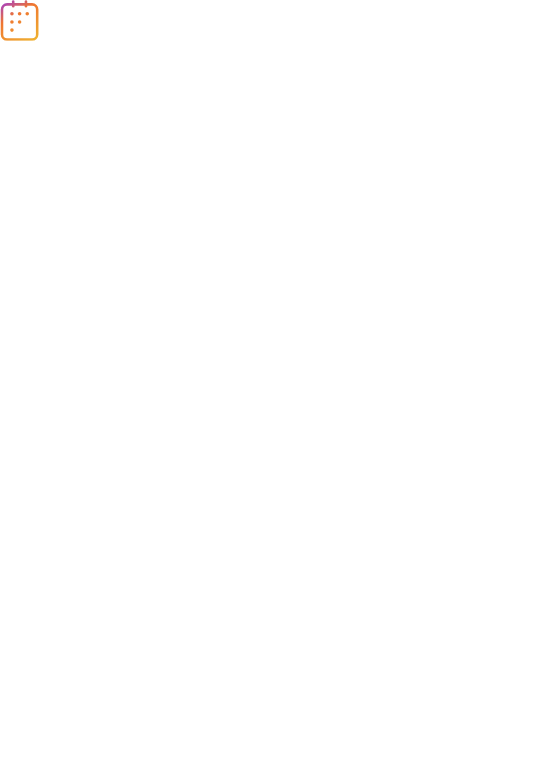 scroll, scrollTop: 0, scrollLeft: 0, axis: both 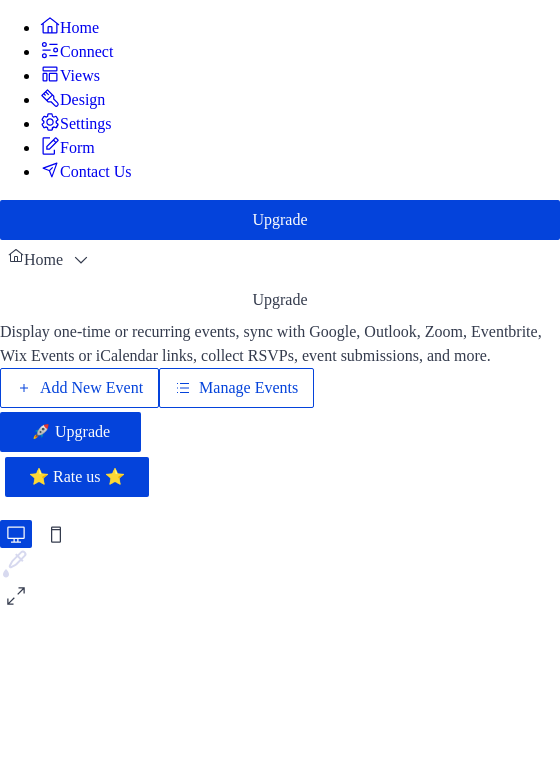 click on "Manage Events" at bounding box center [248, 388] 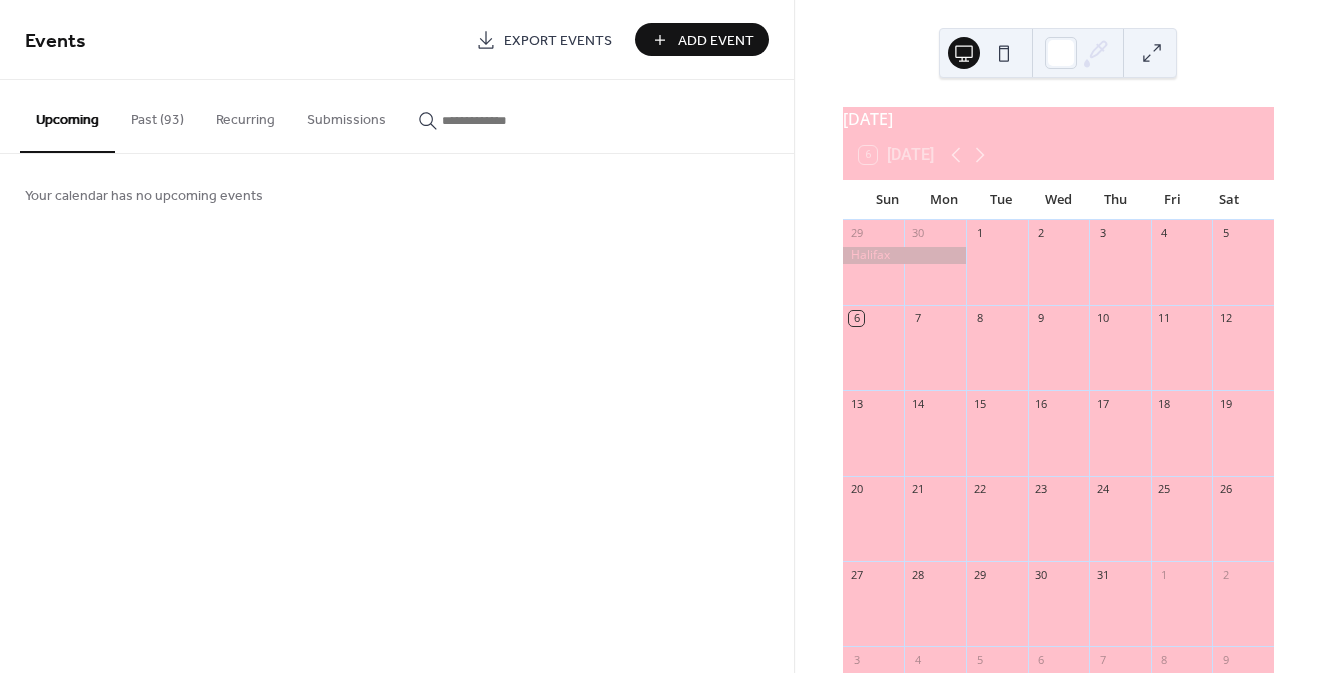 scroll, scrollTop: 0, scrollLeft: 0, axis: both 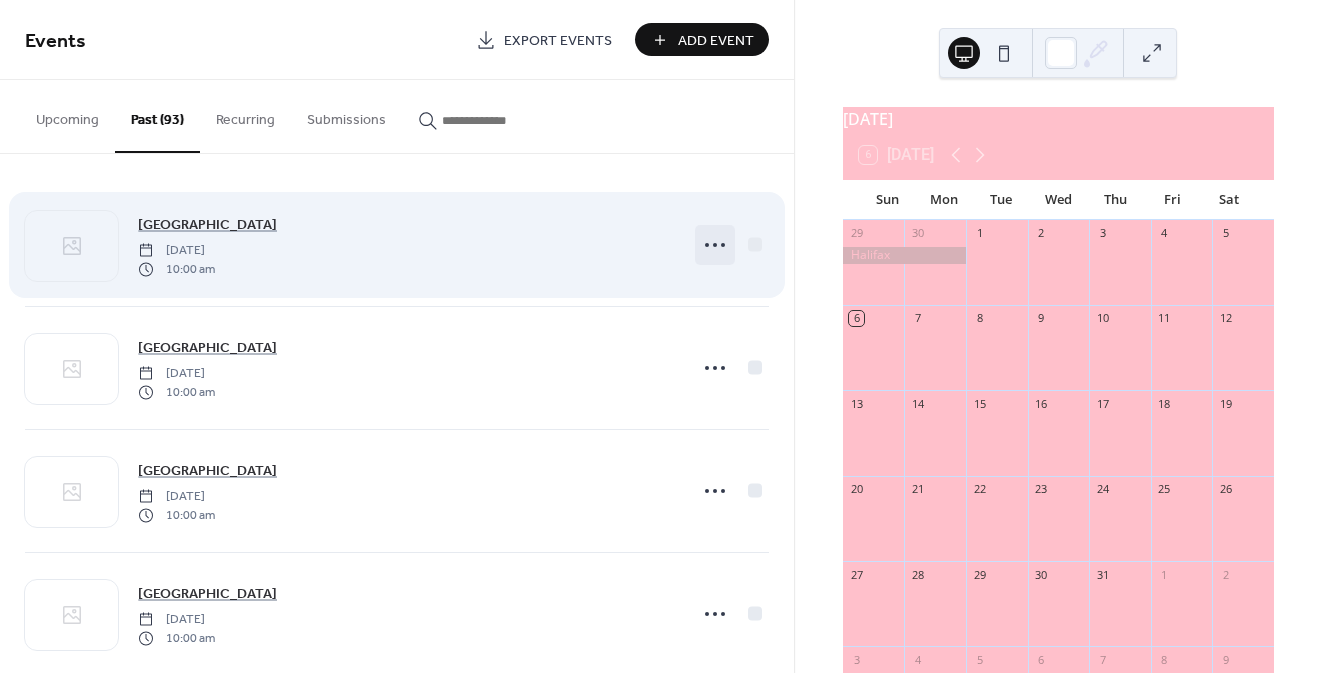 click 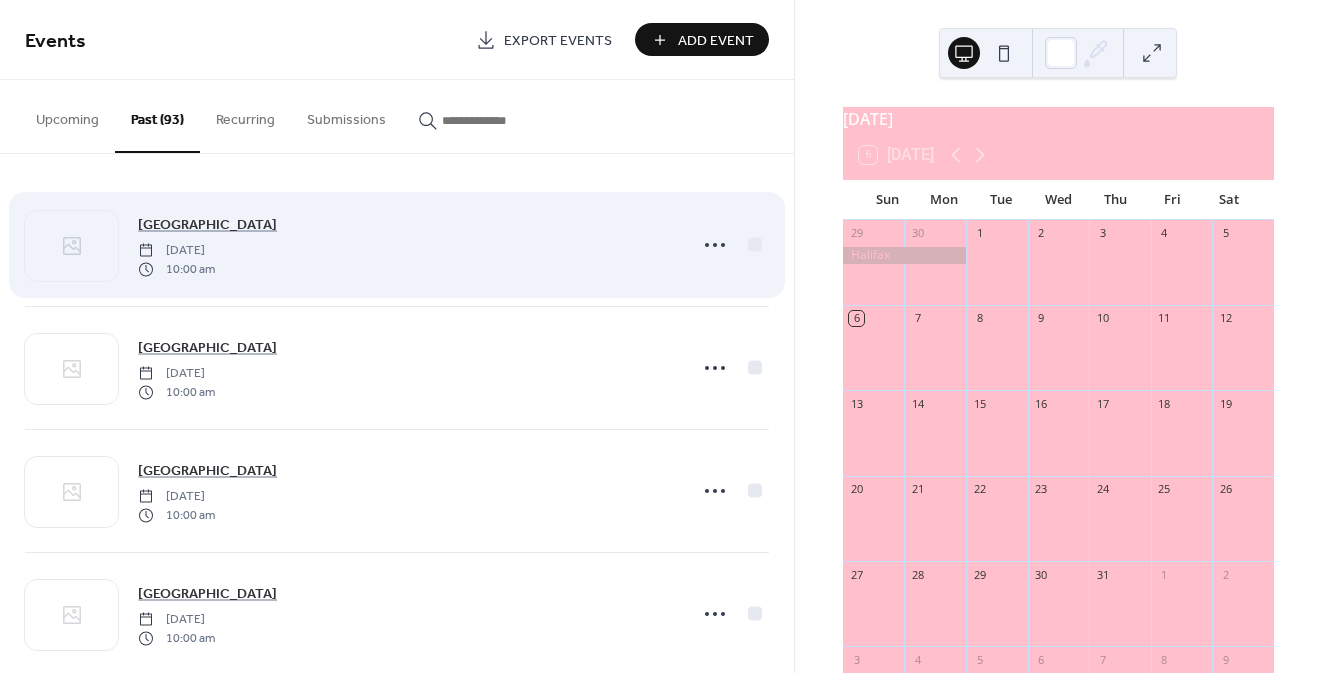 click at bounding box center (732, 245) 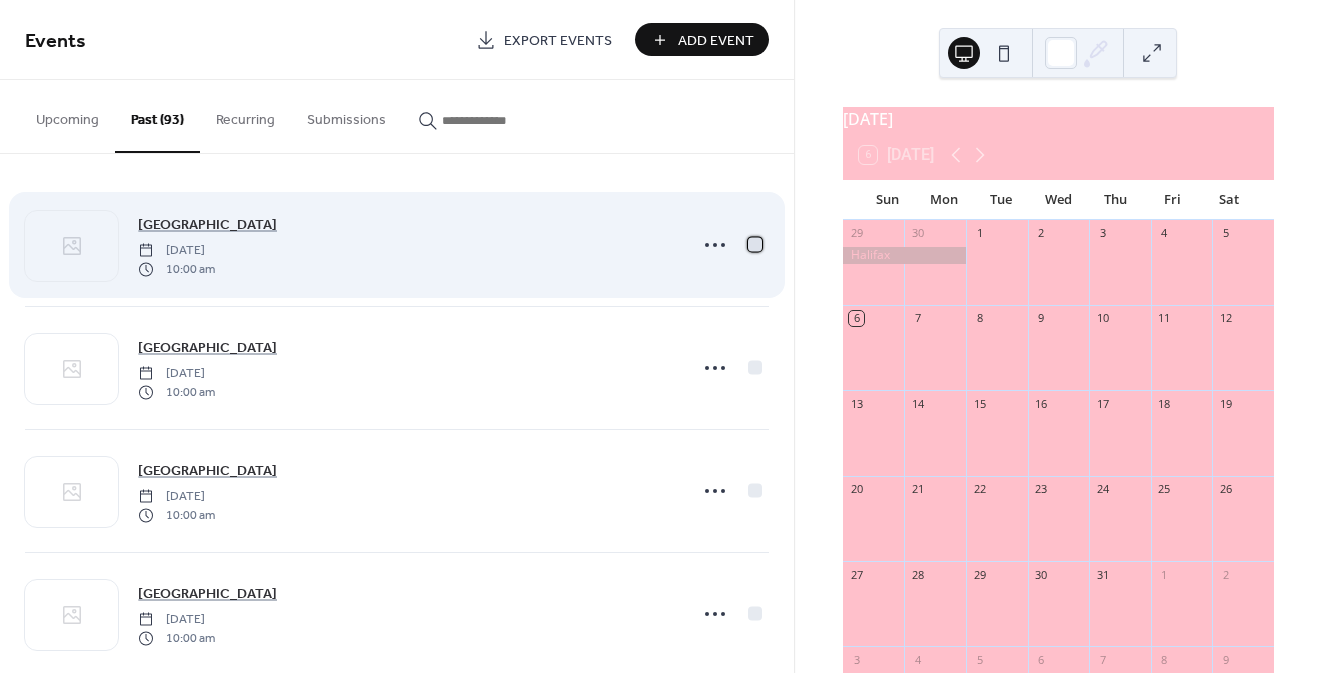 click at bounding box center [755, 244] 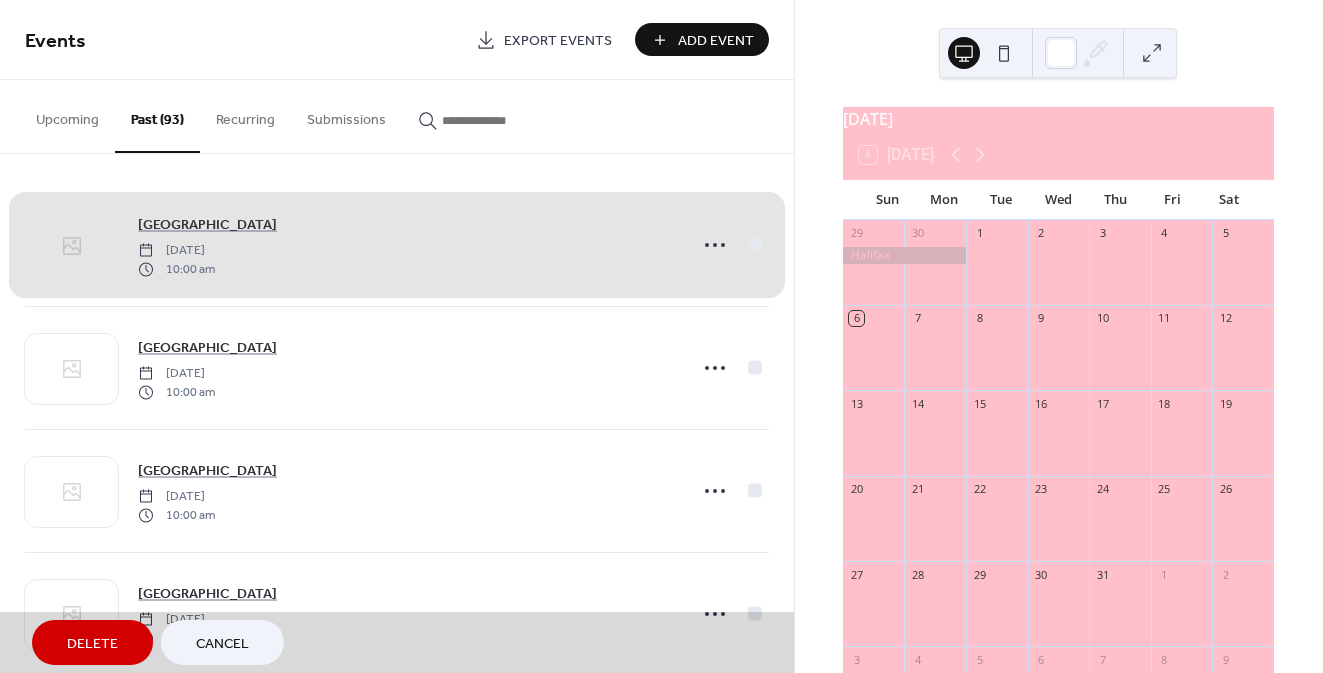 click on "Delete" at bounding box center [92, 644] 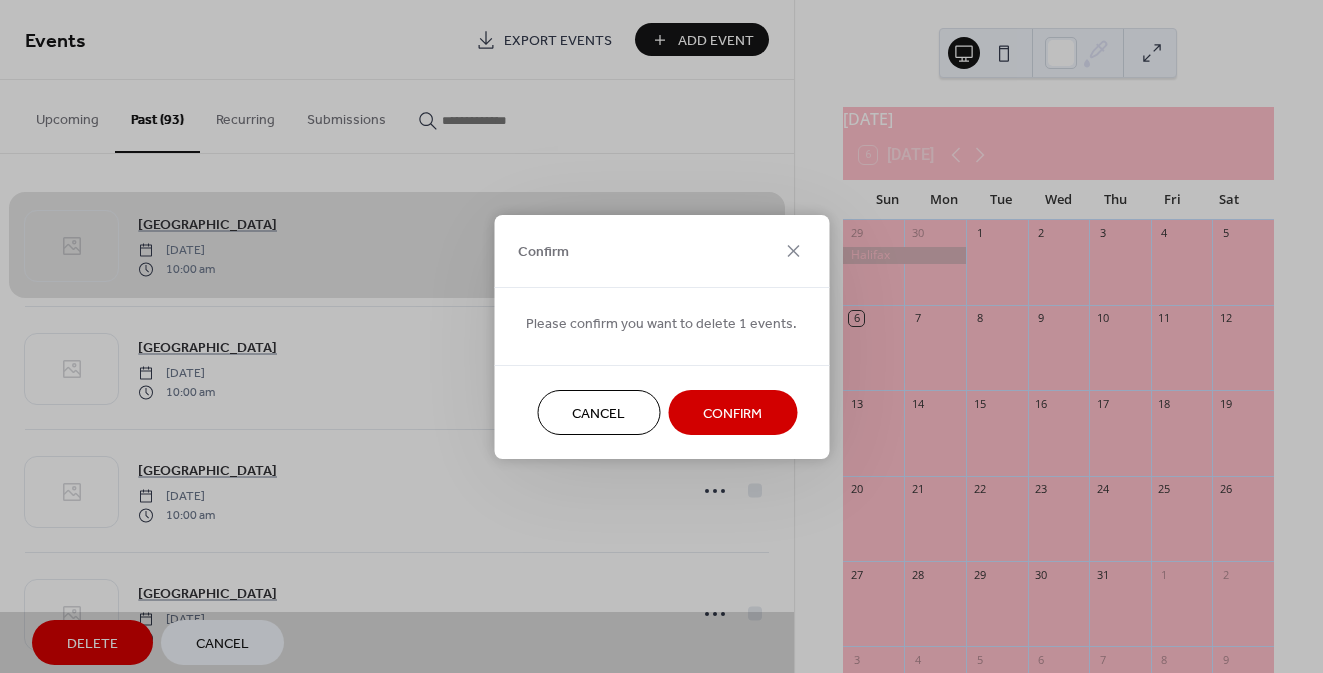 click on "Confirm" at bounding box center [732, 412] 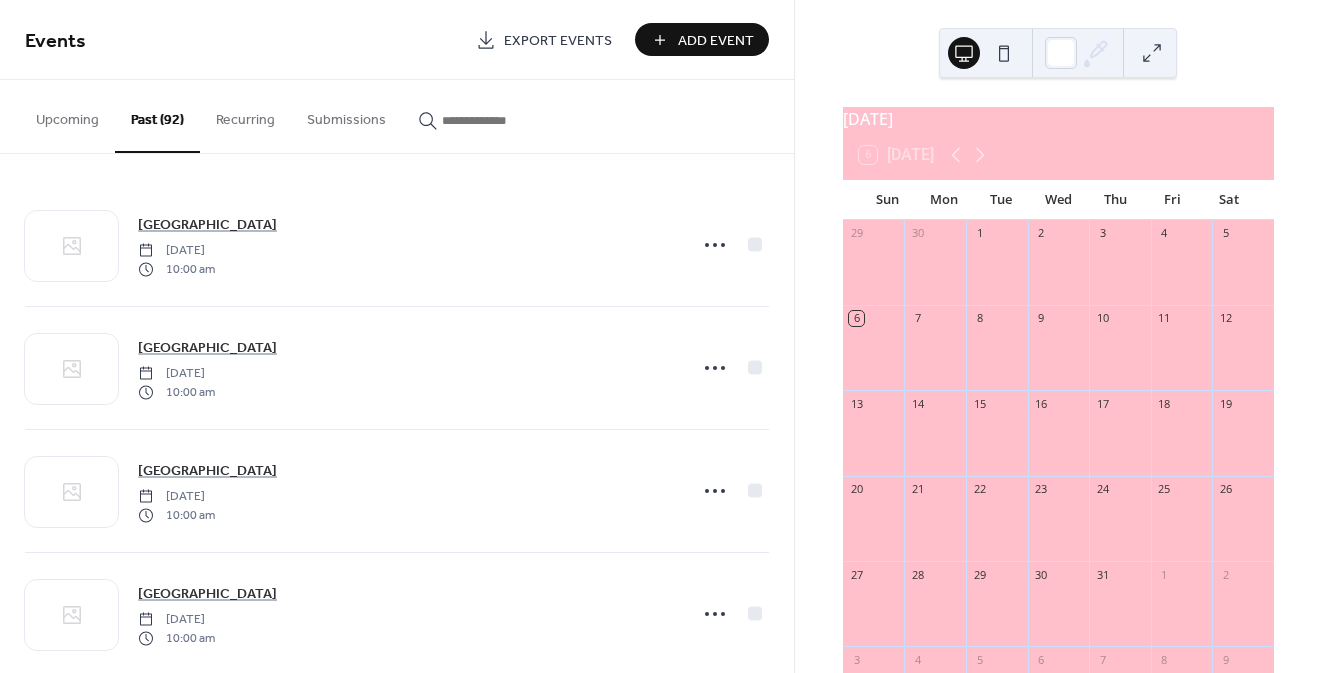click on "Add Event" at bounding box center [716, 41] 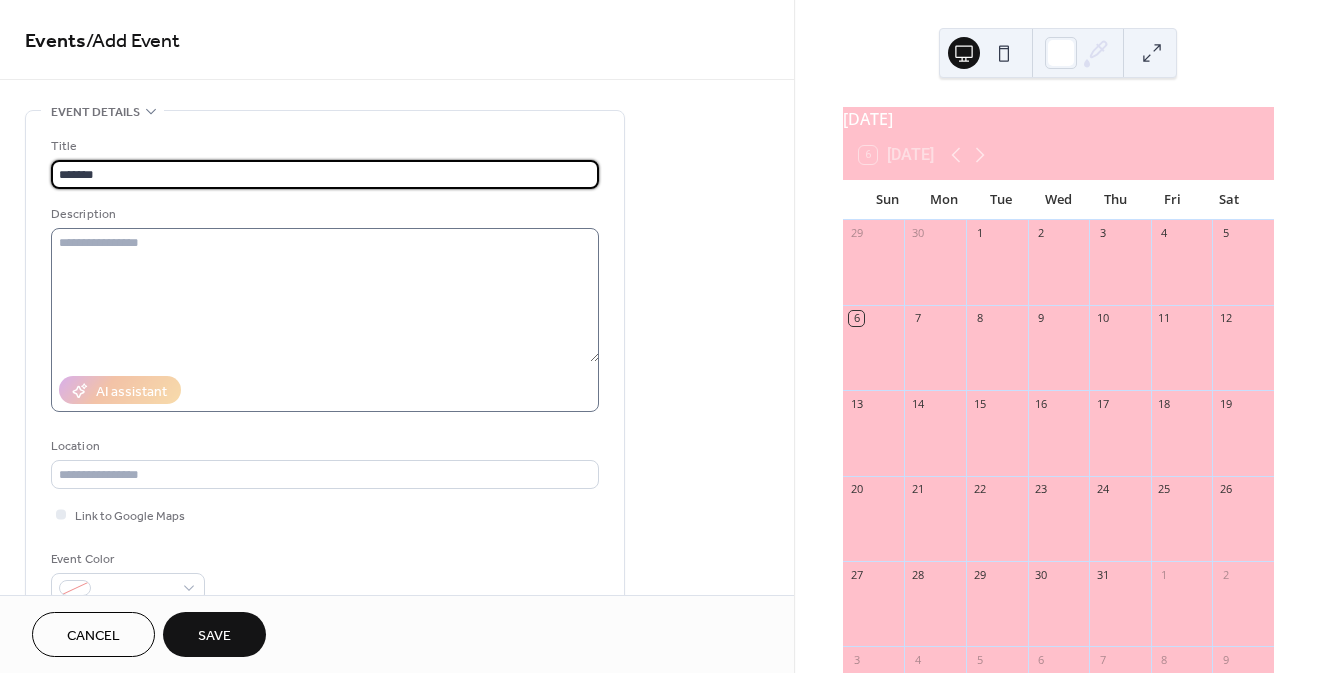 type on "*******" 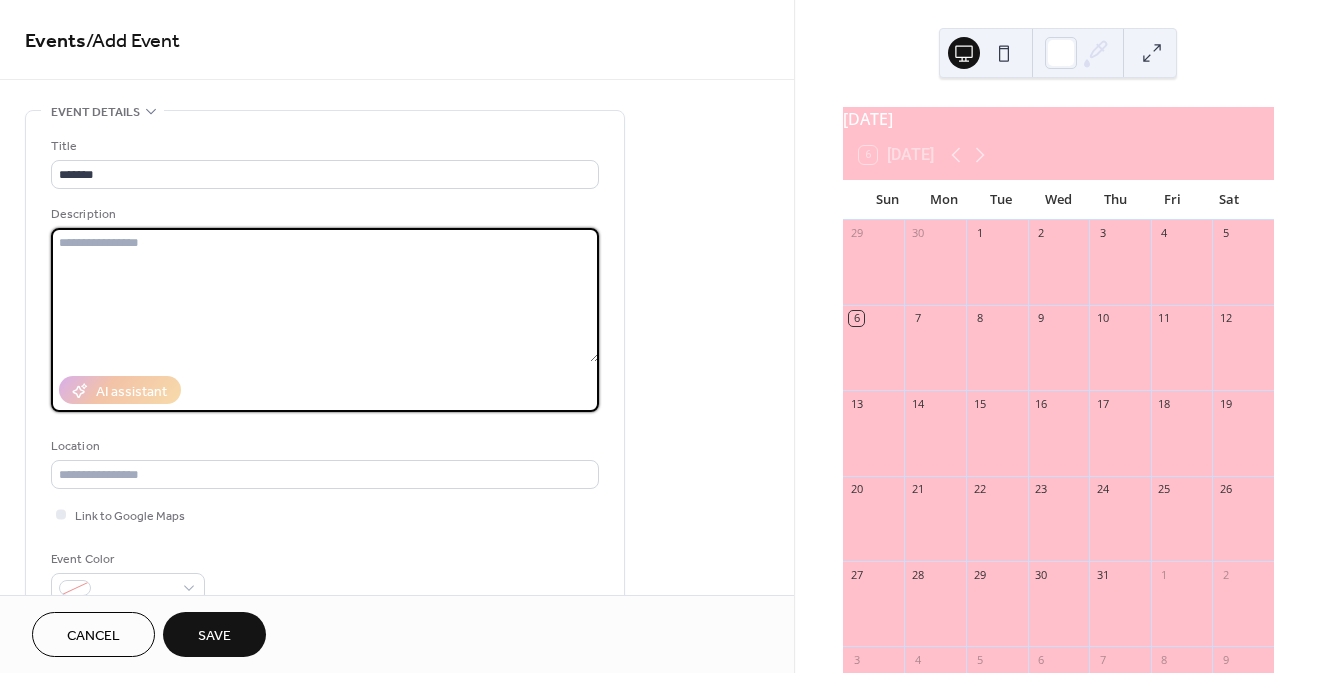 click at bounding box center (325, 295) 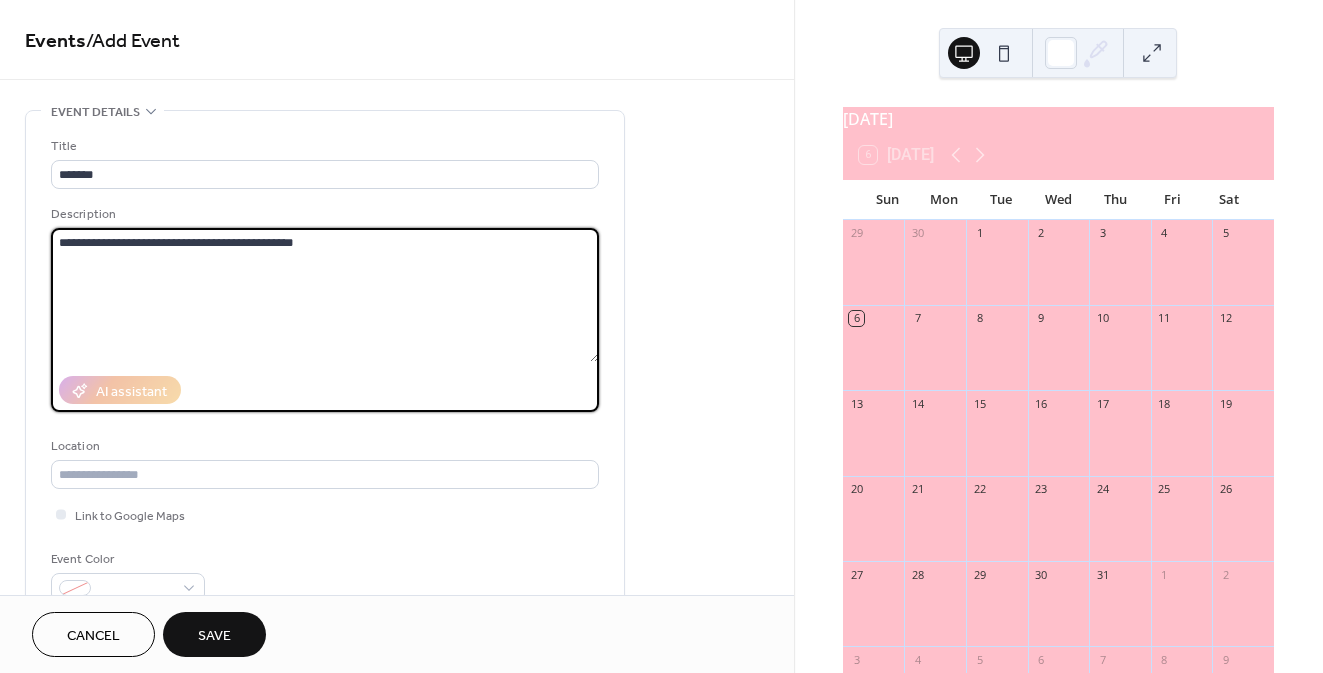 drag, startPoint x: 343, startPoint y: 237, endPoint x: -38, endPoint y: 219, distance: 381.42496 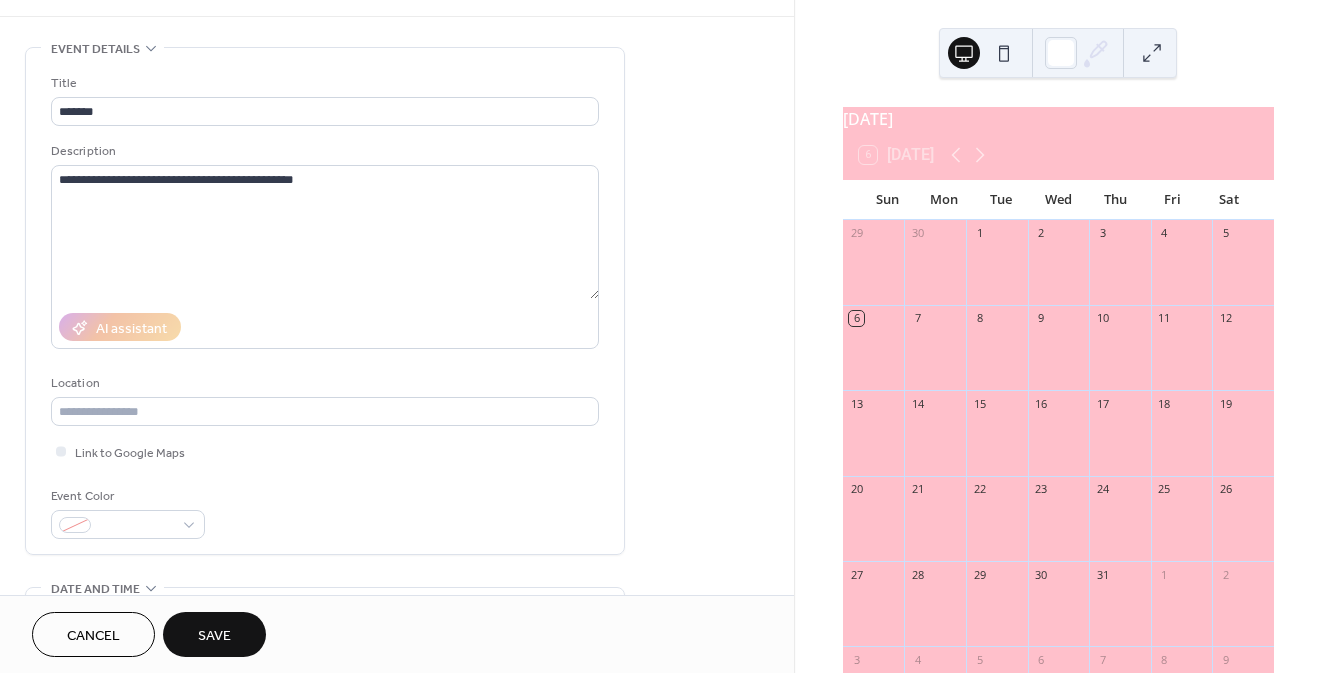scroll, scrollTop: 64, scrollLeft: 0, axis: vertical 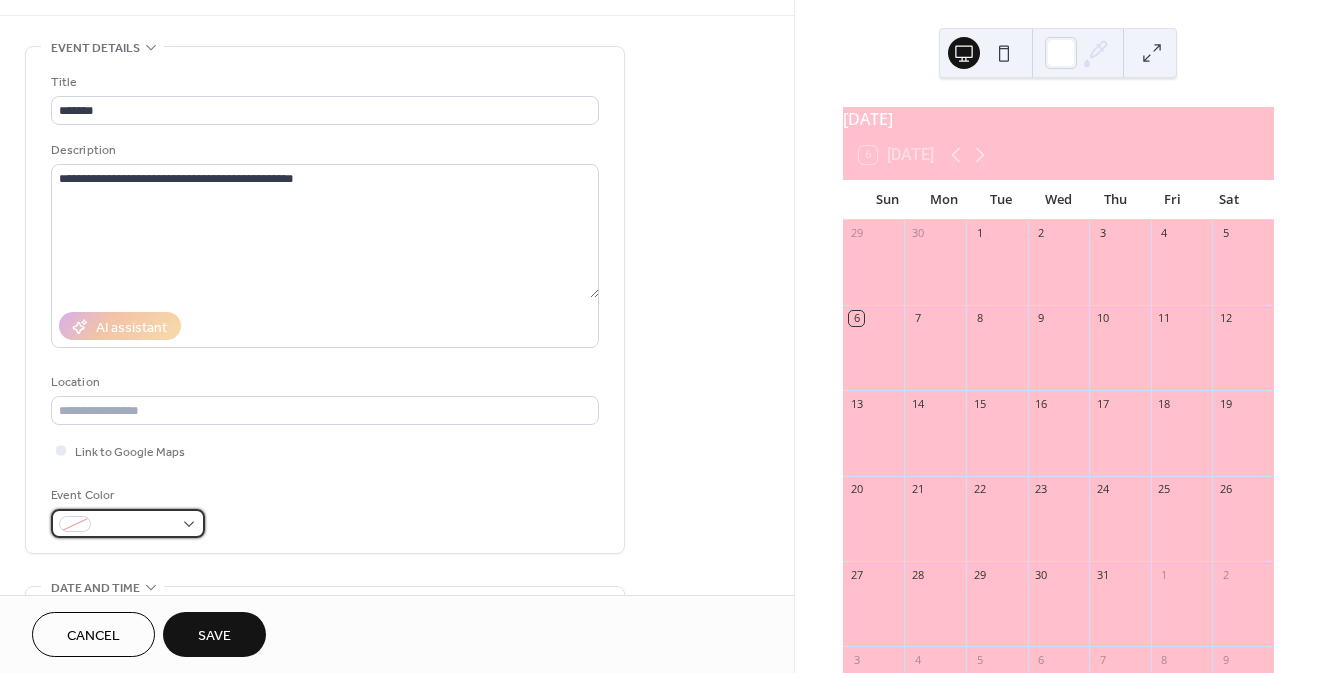 click at bounding box center (136, 525) 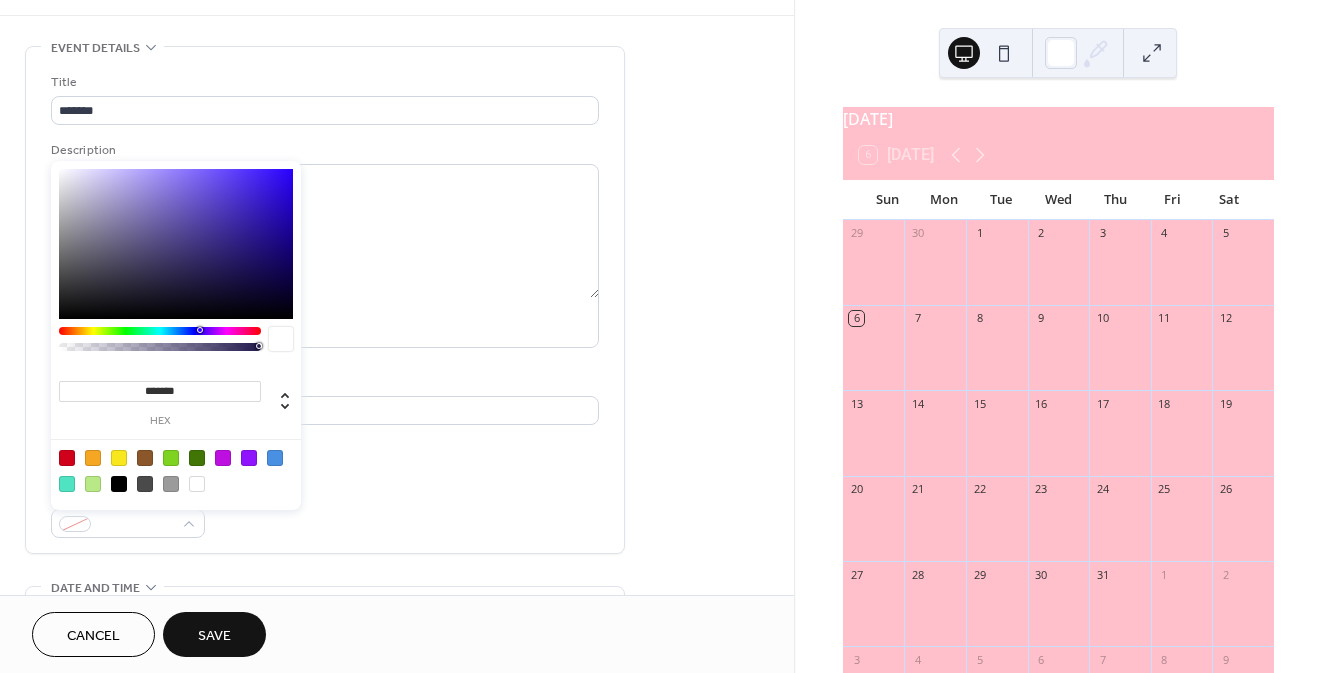 click at bounding box center (171, 484) 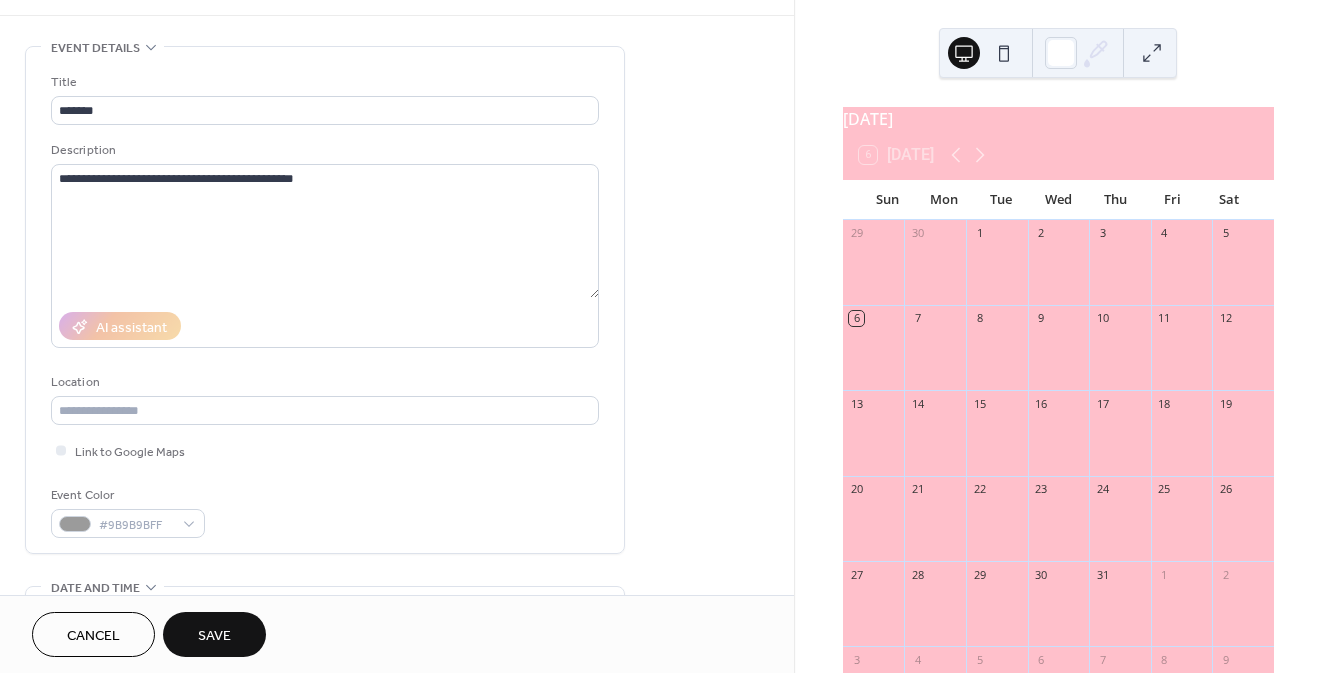 click on "Event Color #9B9B9BFF" at bounding box center (325, 511) 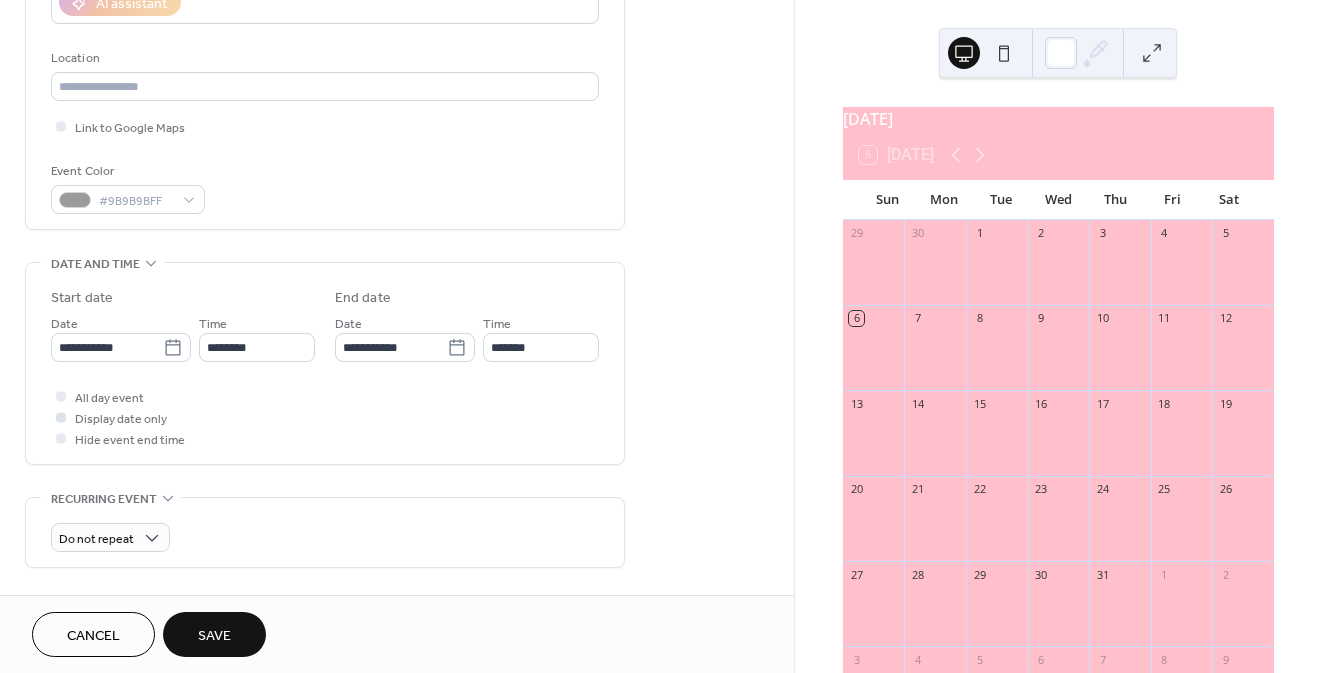 scroll, scrollTop: 398, scrollLeft: 0, axis: vertical 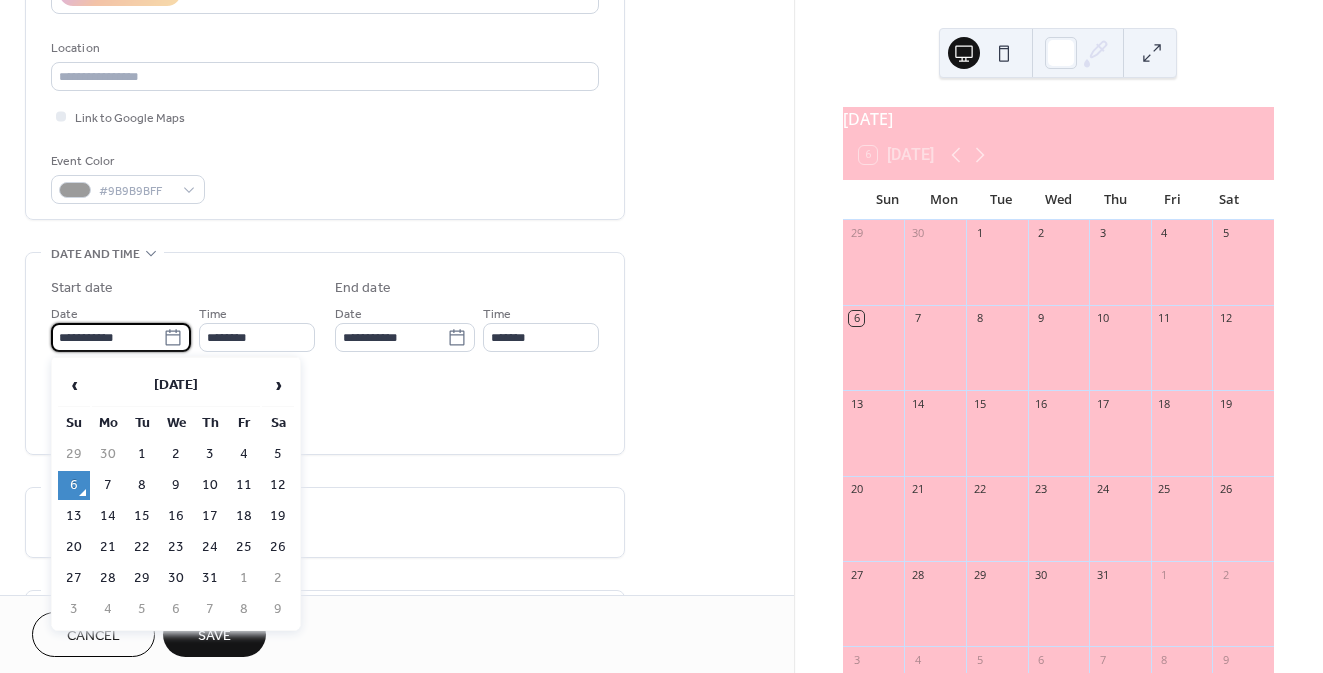 click on "**********" at bounding box center [107, 337] 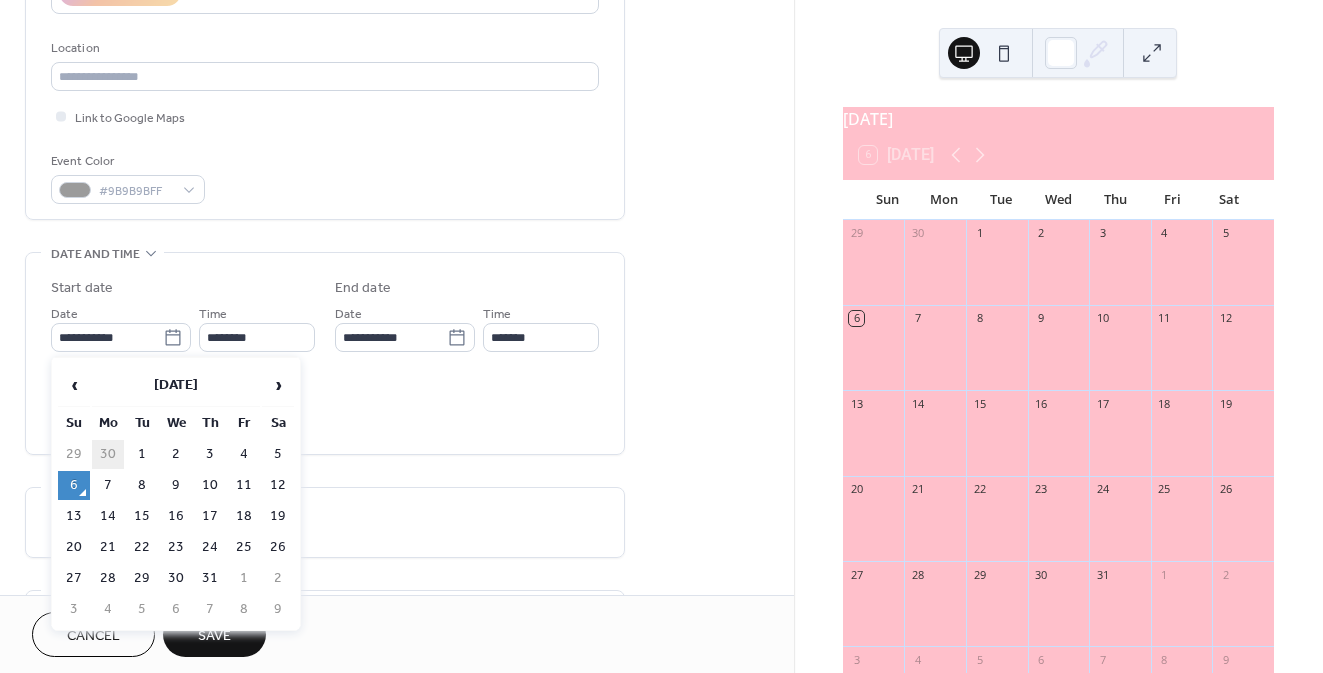 click on "30" at bounding box center (108, 454) 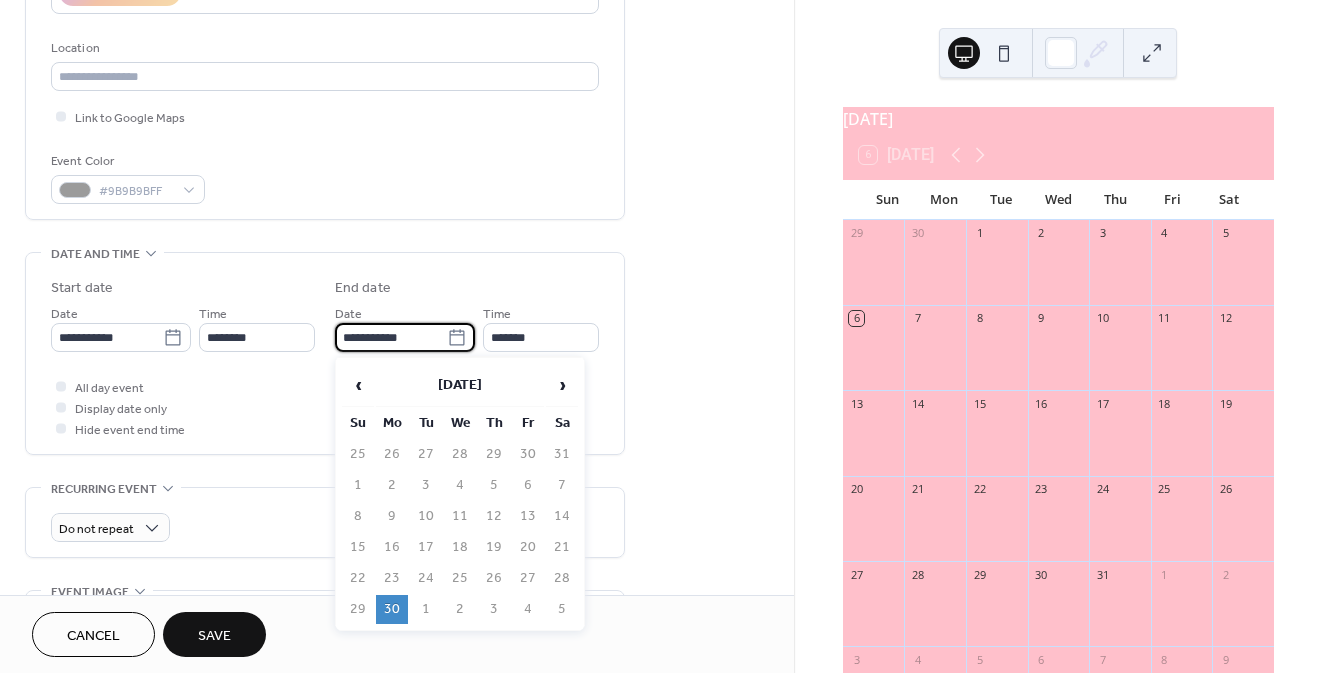 click on "**********" at bounding box center [391, 337] 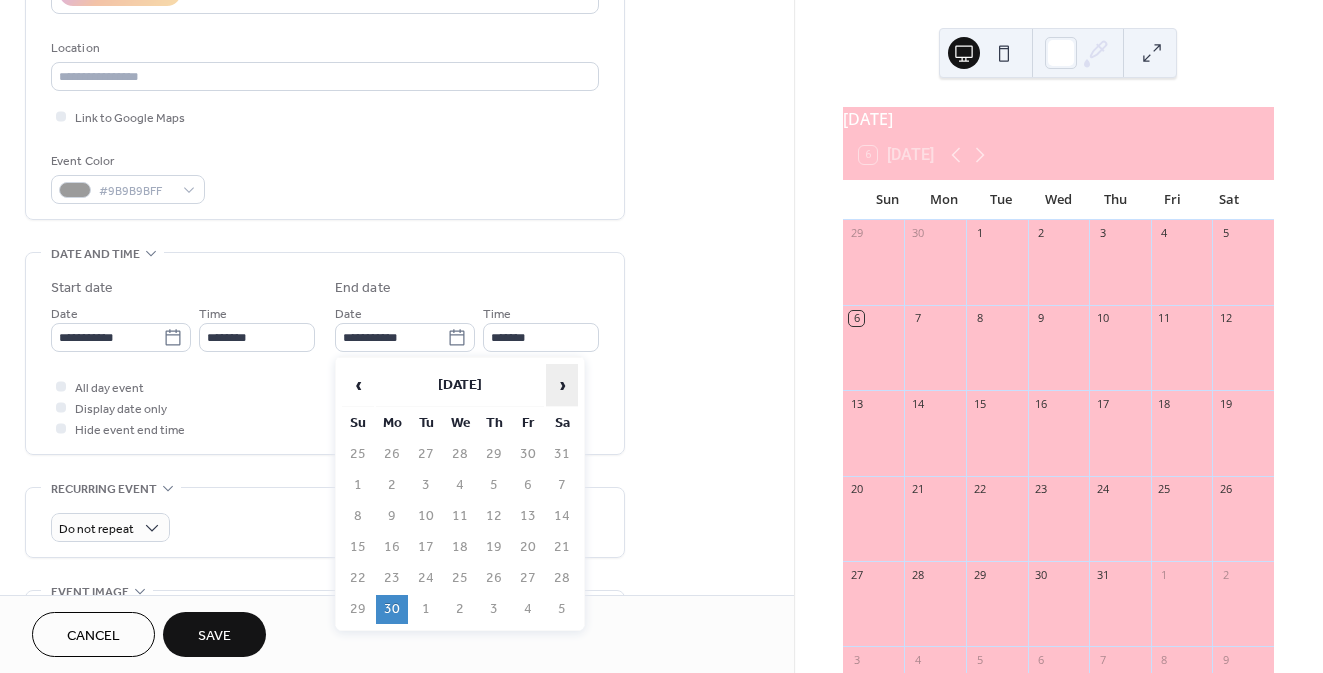 click on "›" at bounding box center [562, 385] 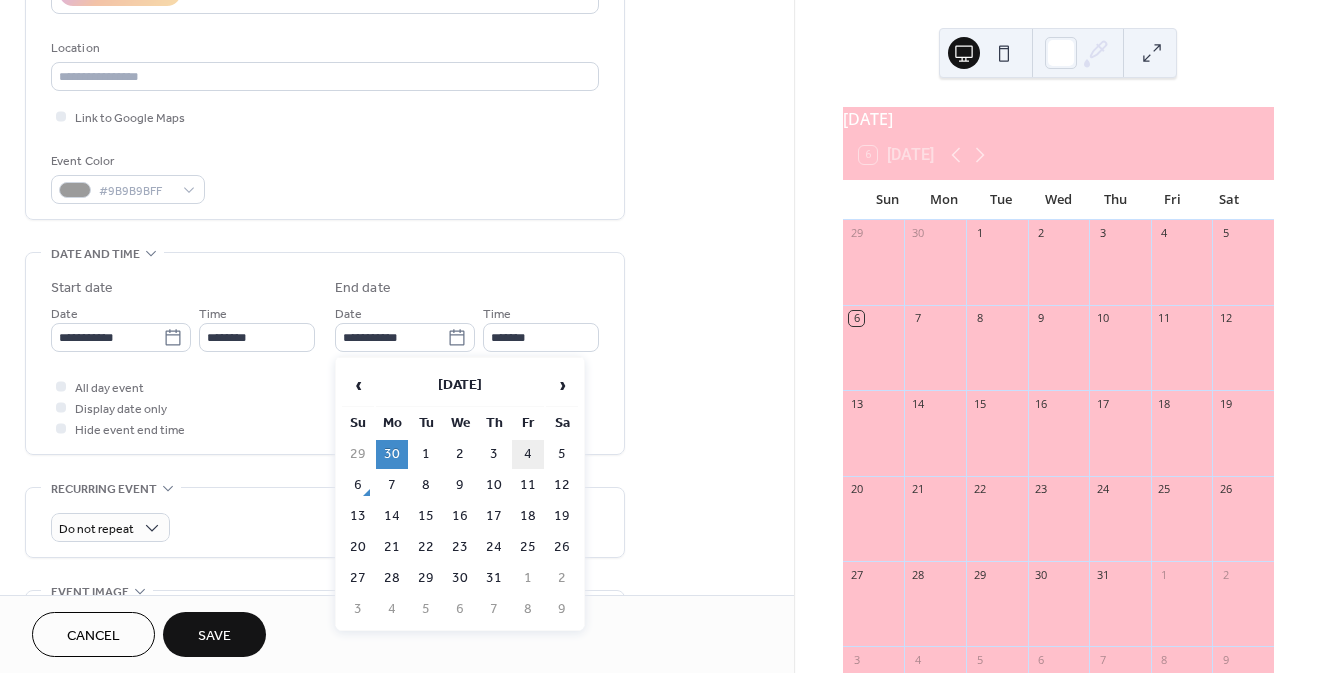 click on "4" at bounding box center (528, 454) 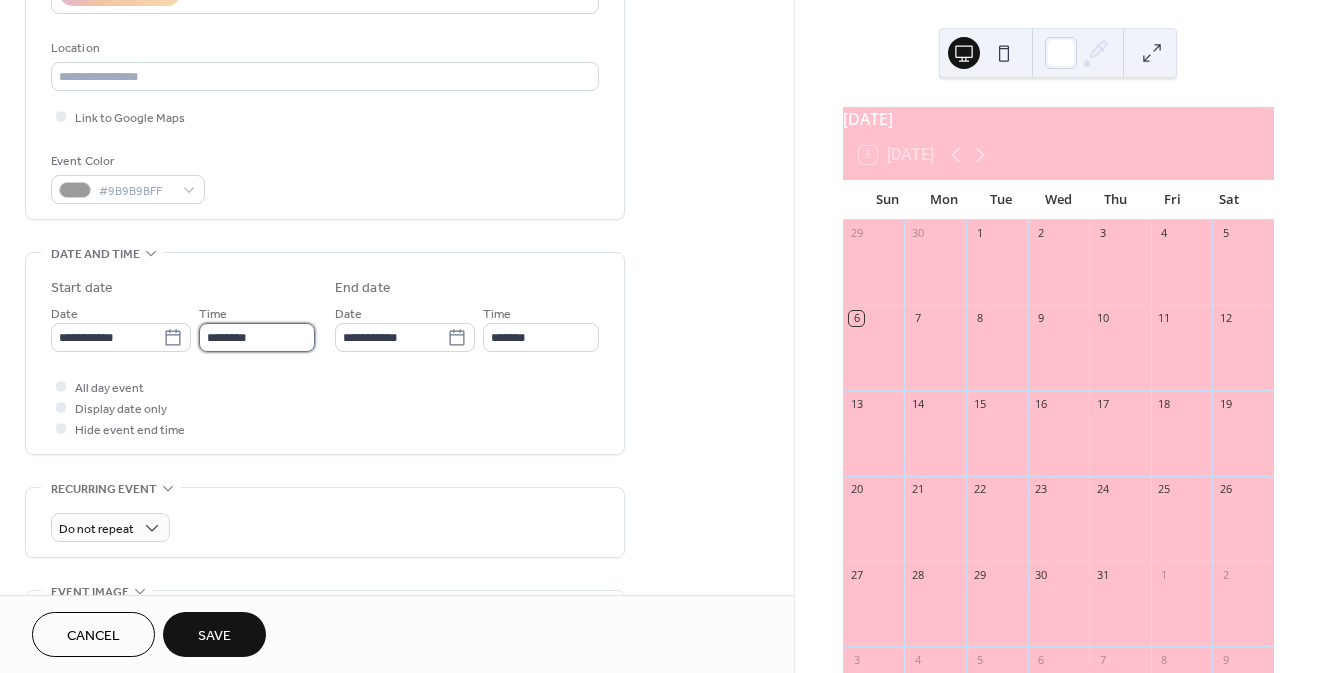 click on "********" at bounding box center (257, 337) 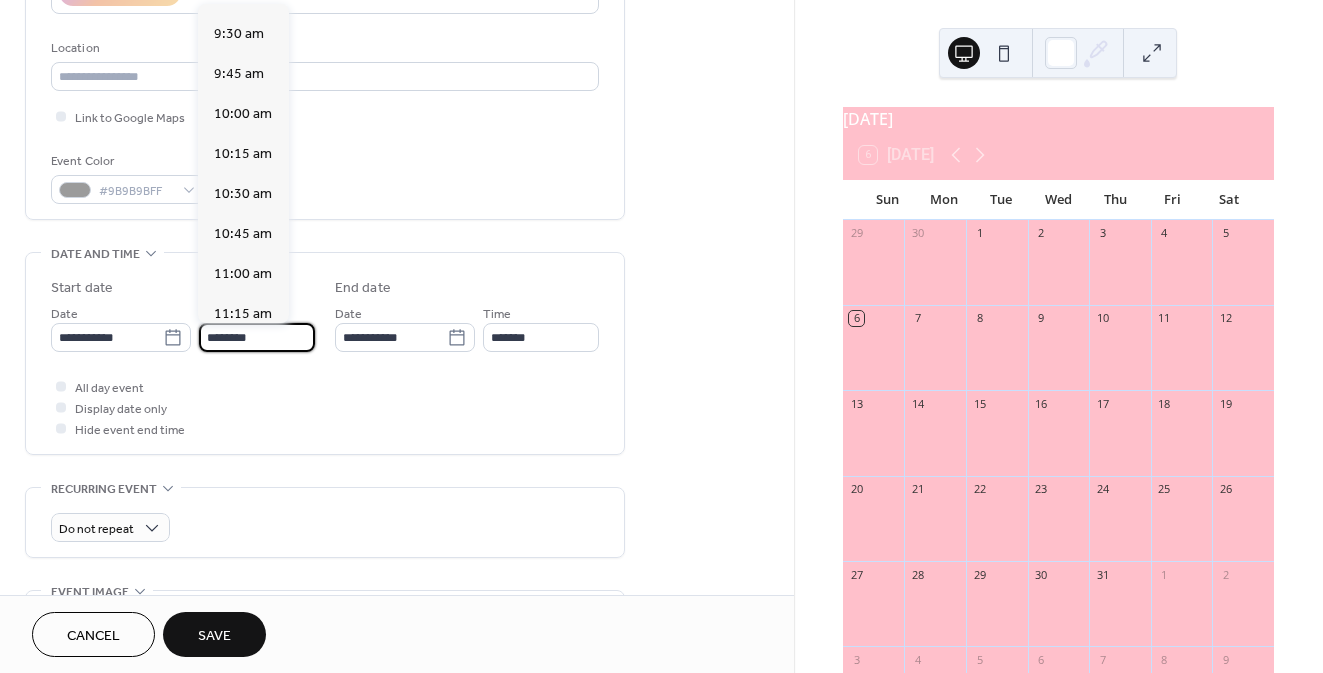 scroll, scrollTop: 1509, scrollLeft: 0, axis: vertical 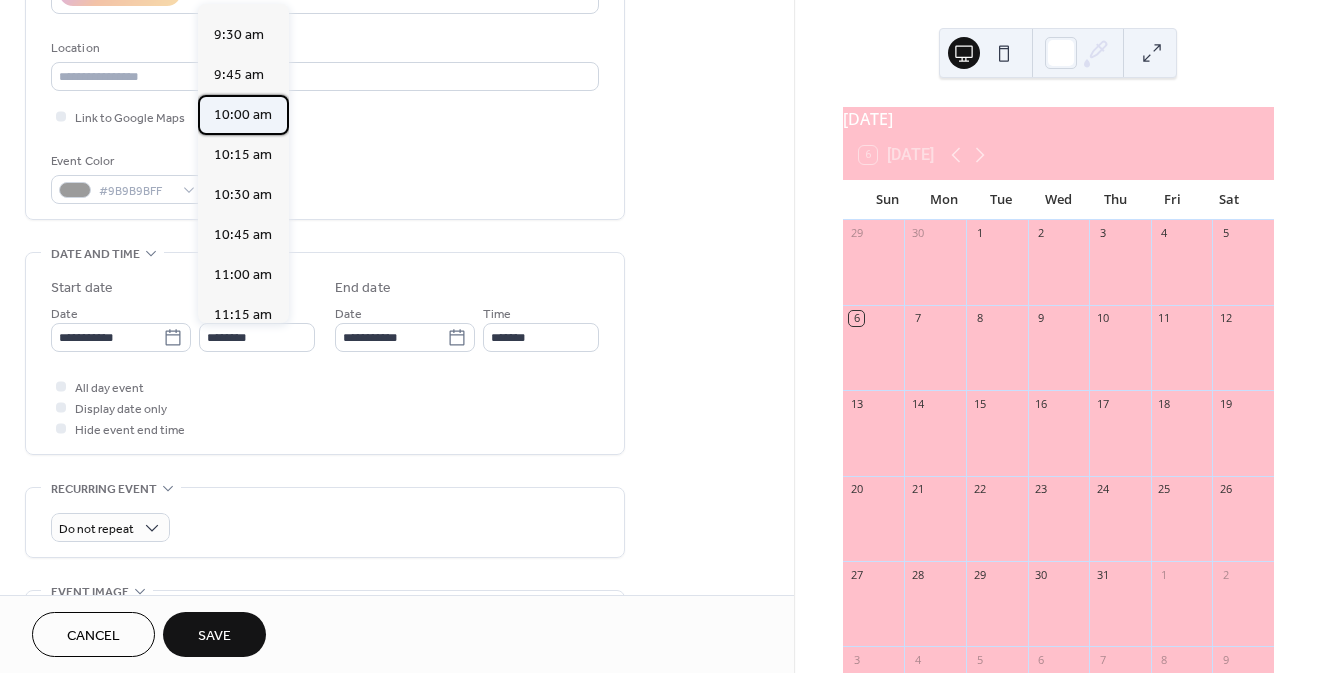 click on "10:00 am" at bounding box center (243, 115) 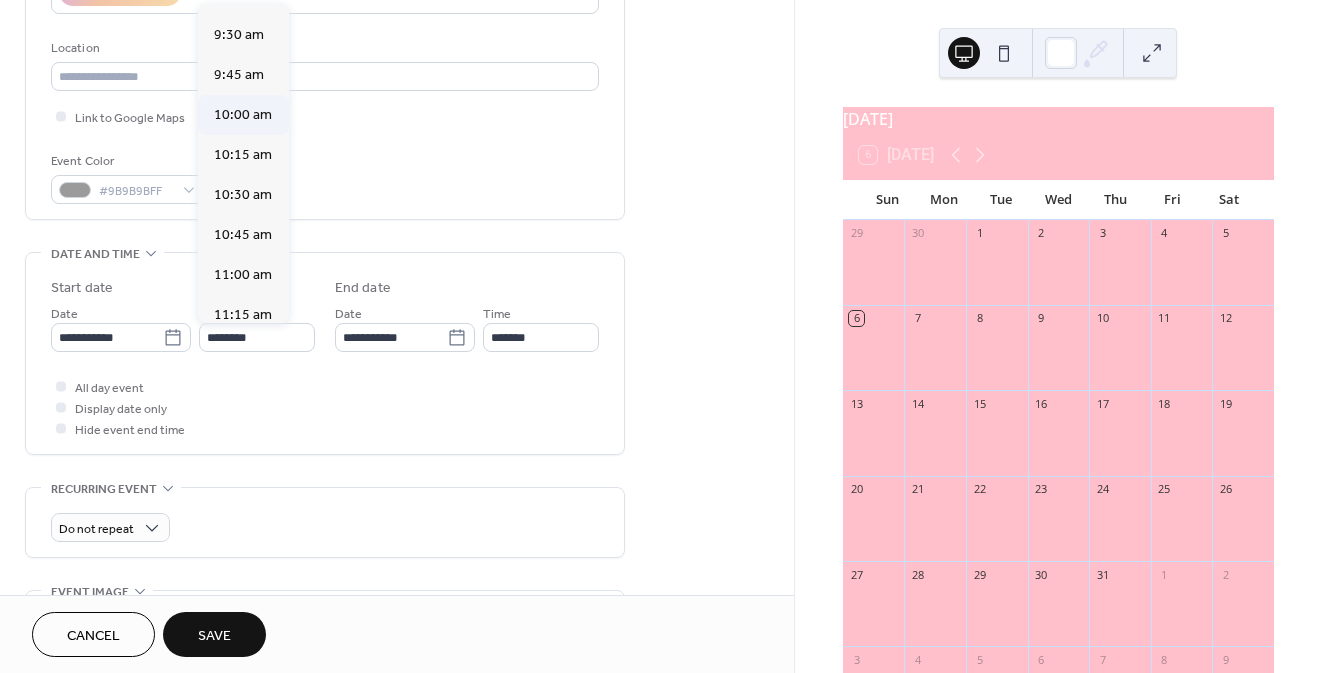 type on "********" 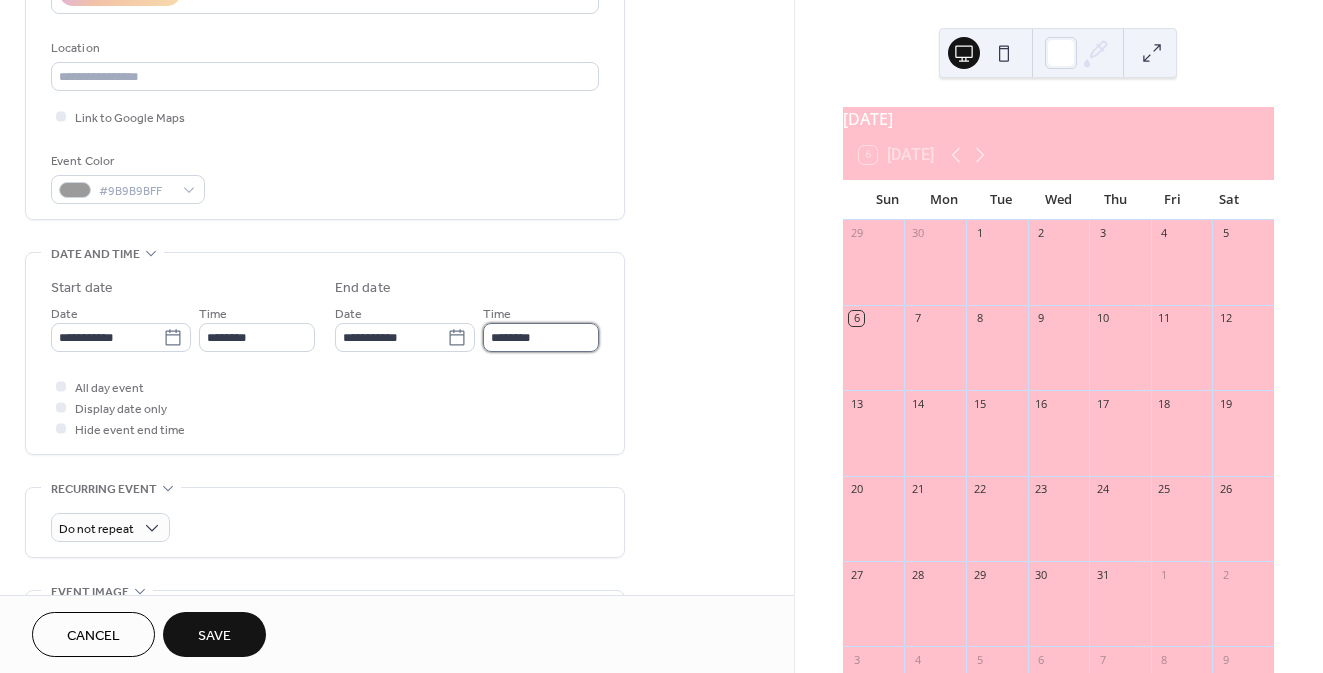 click on "********" at bounding box center (541, 337) 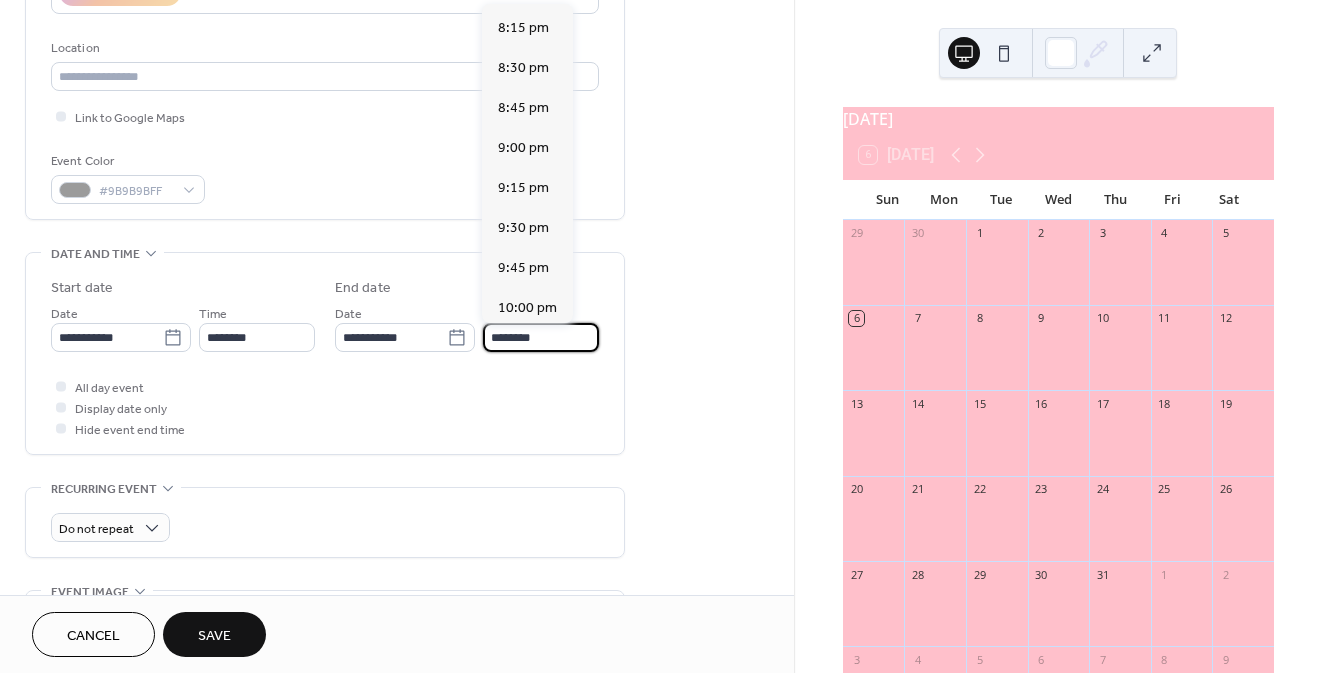 scroll, scrollTop: 3240, scrollLeft: 0, axis: vertical 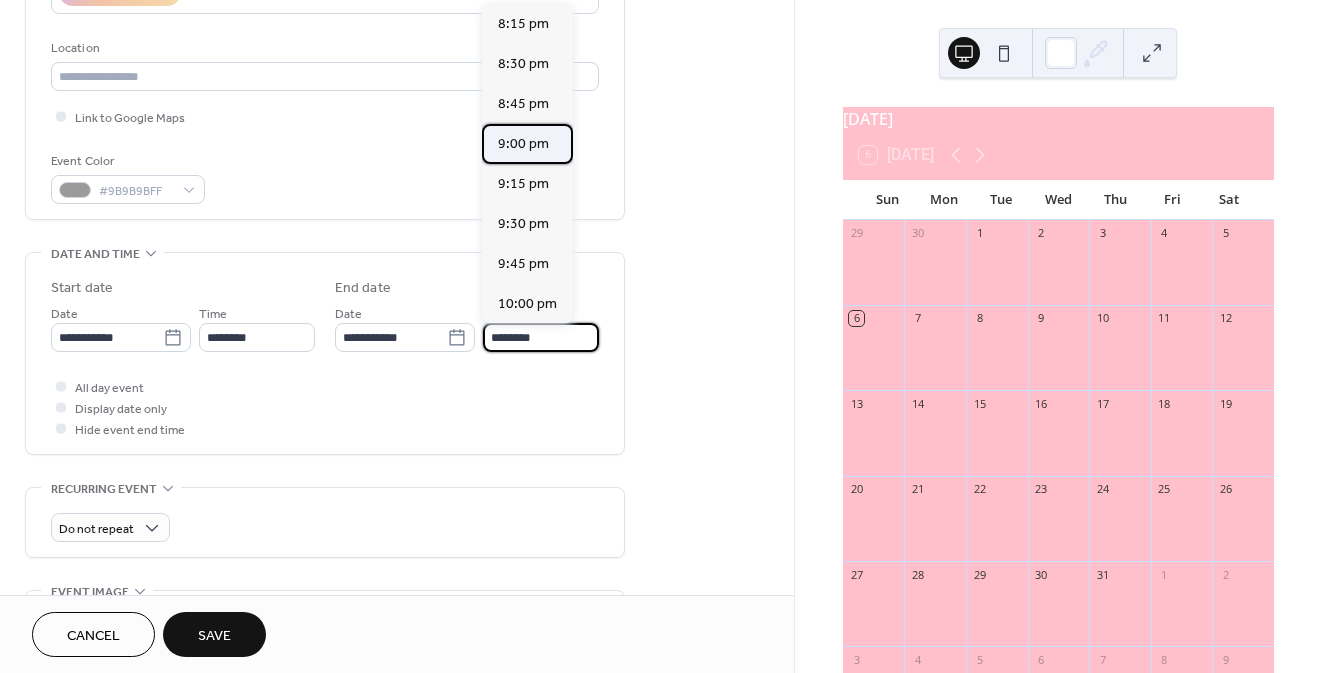 click on "9:00 pm" at bounding box center [523, 144] 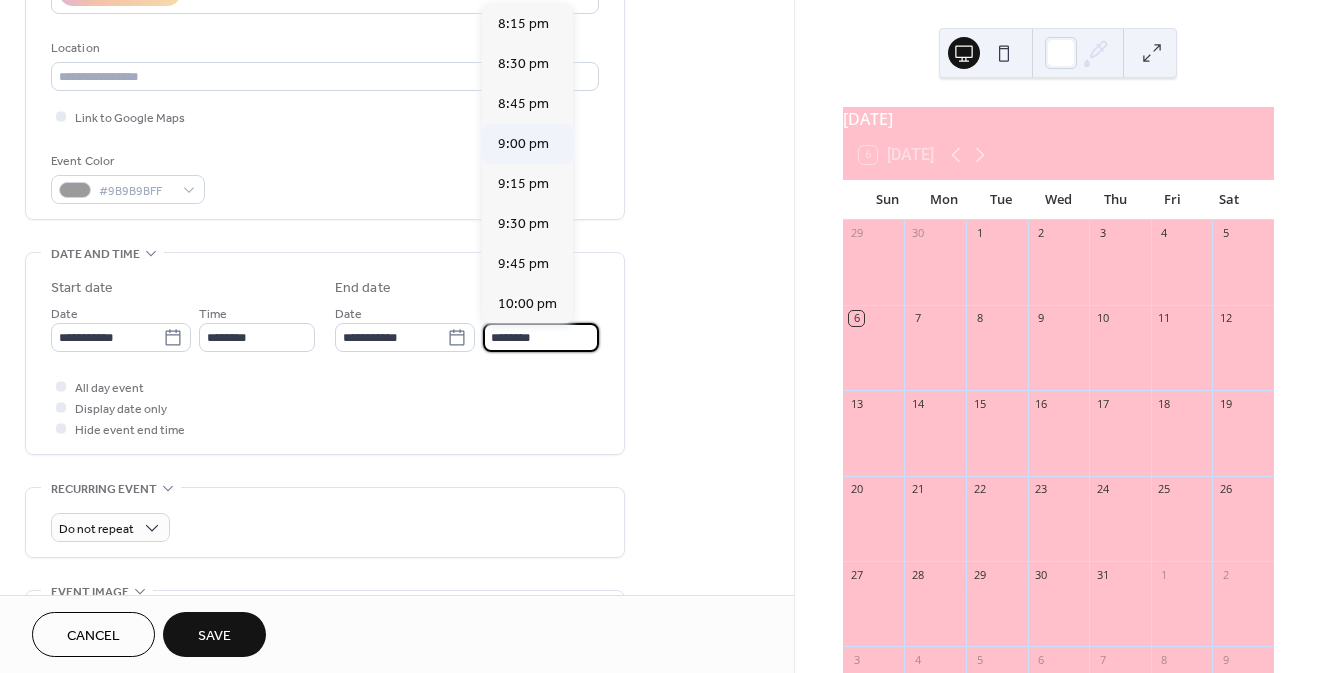 type on "*******" 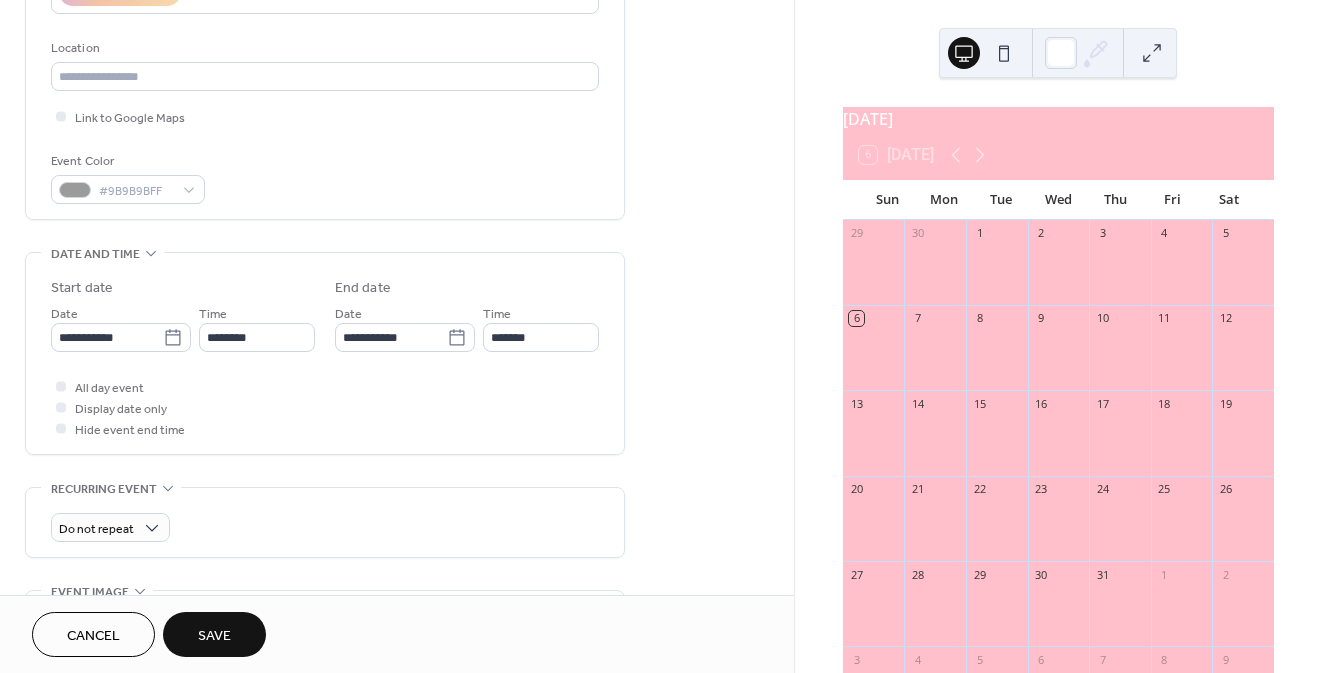 click on "Save" at bounding box center [214, 636] 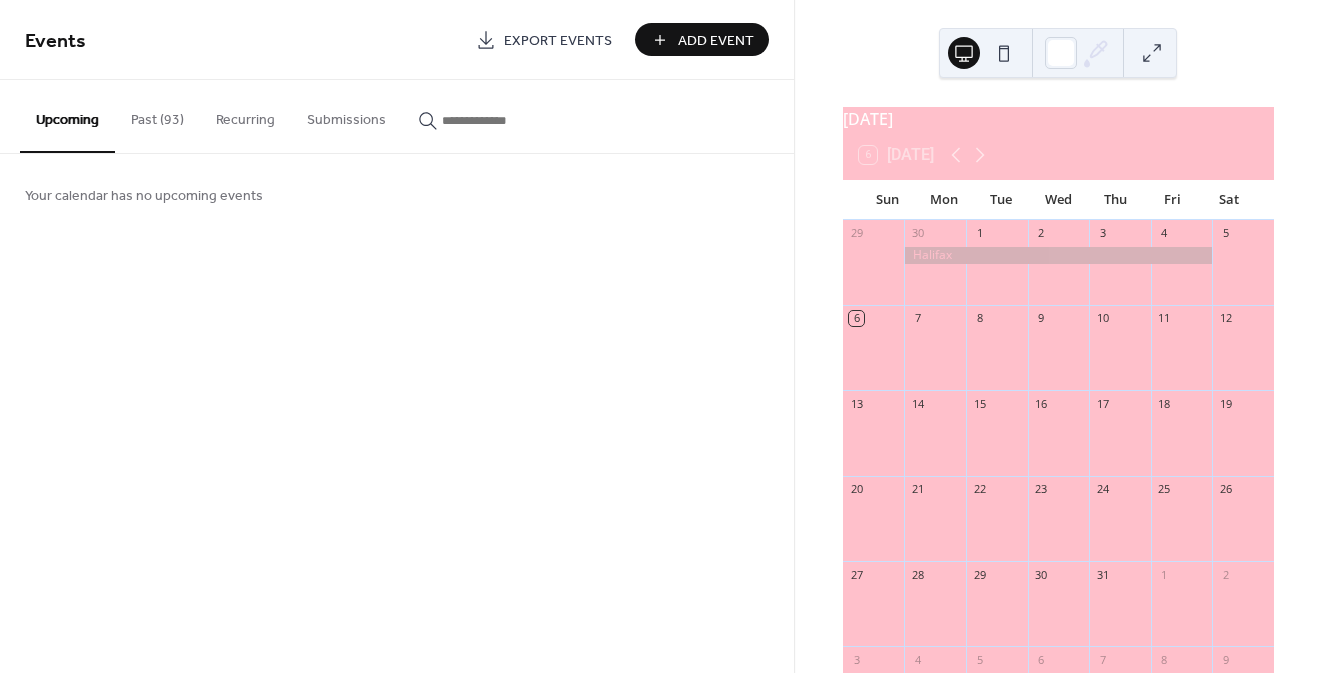 click on "Add Event" at bounding box center [716, 41] 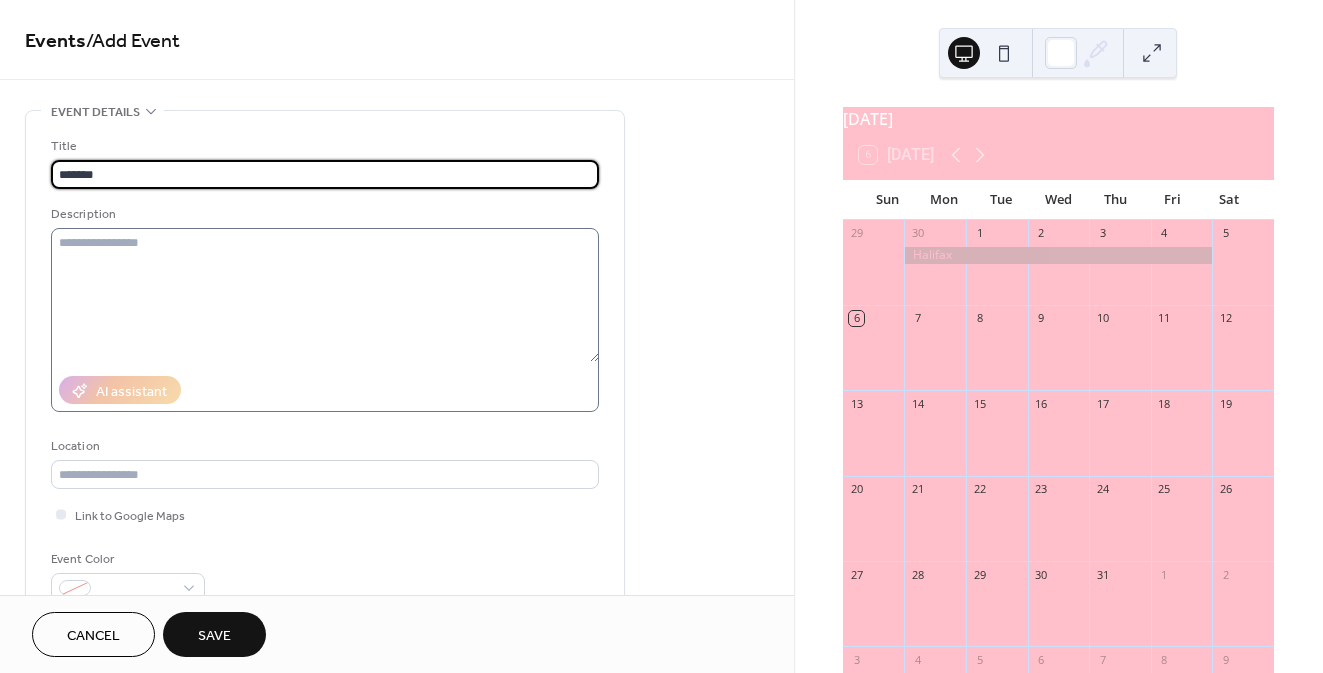 type on "*******" 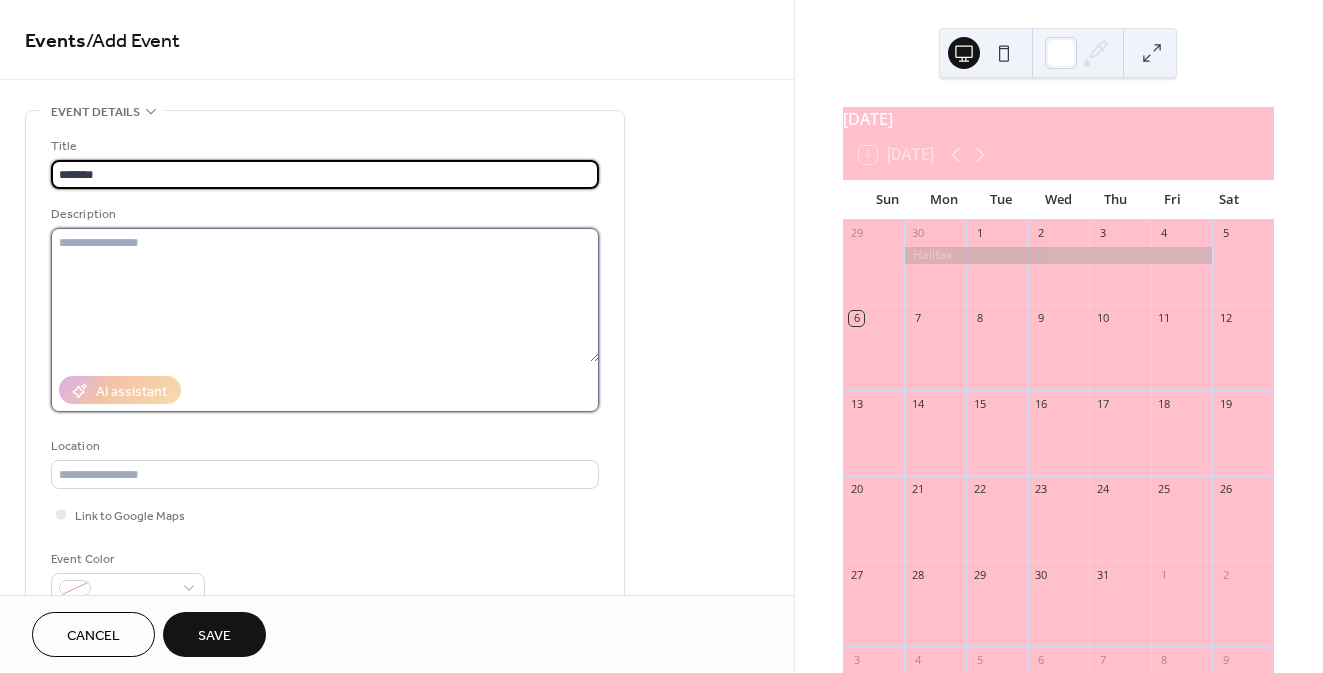 click at bounding box center [325, 295] 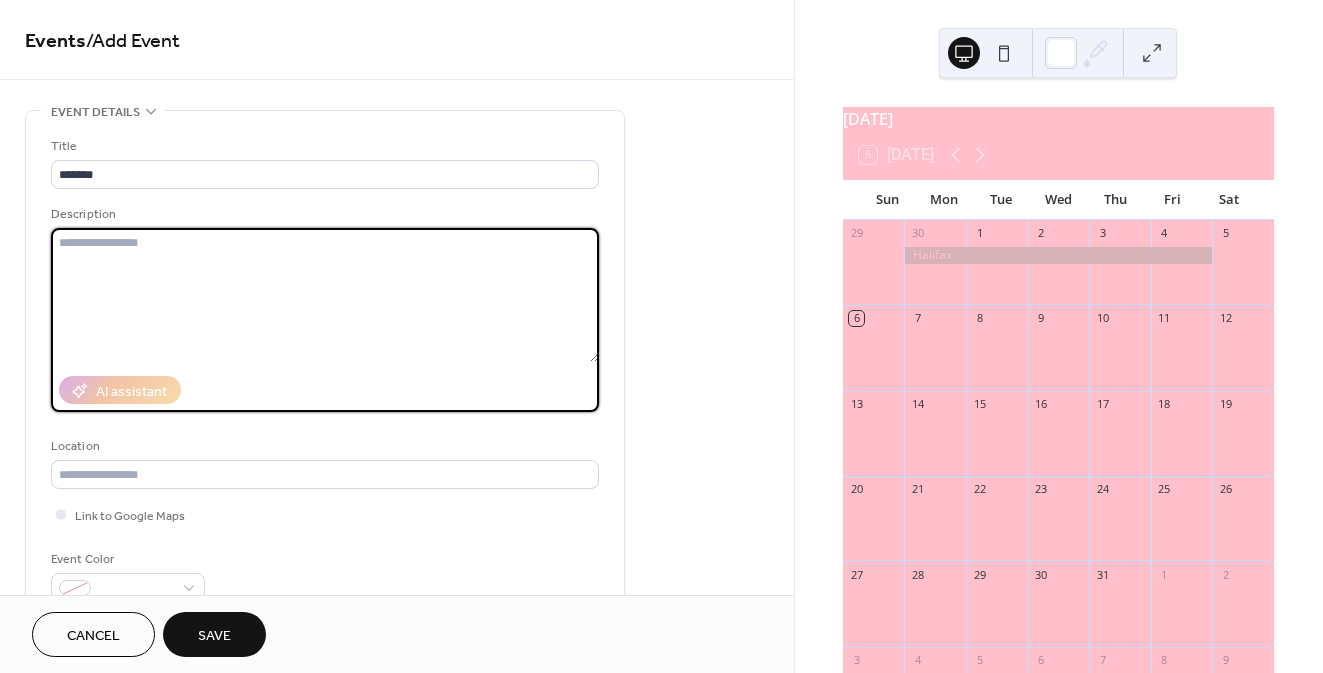 paste on "**********" 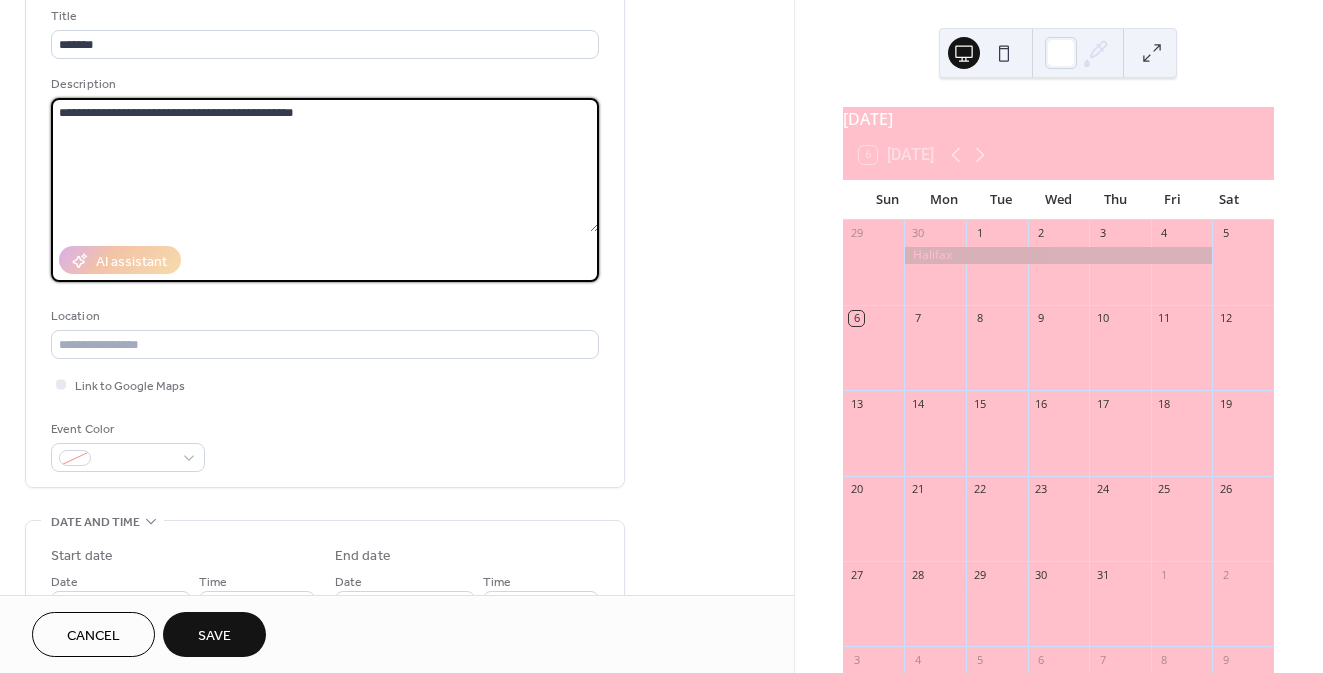scroll, scrollTop: 179, scrollLeft: 0, axis: vertical 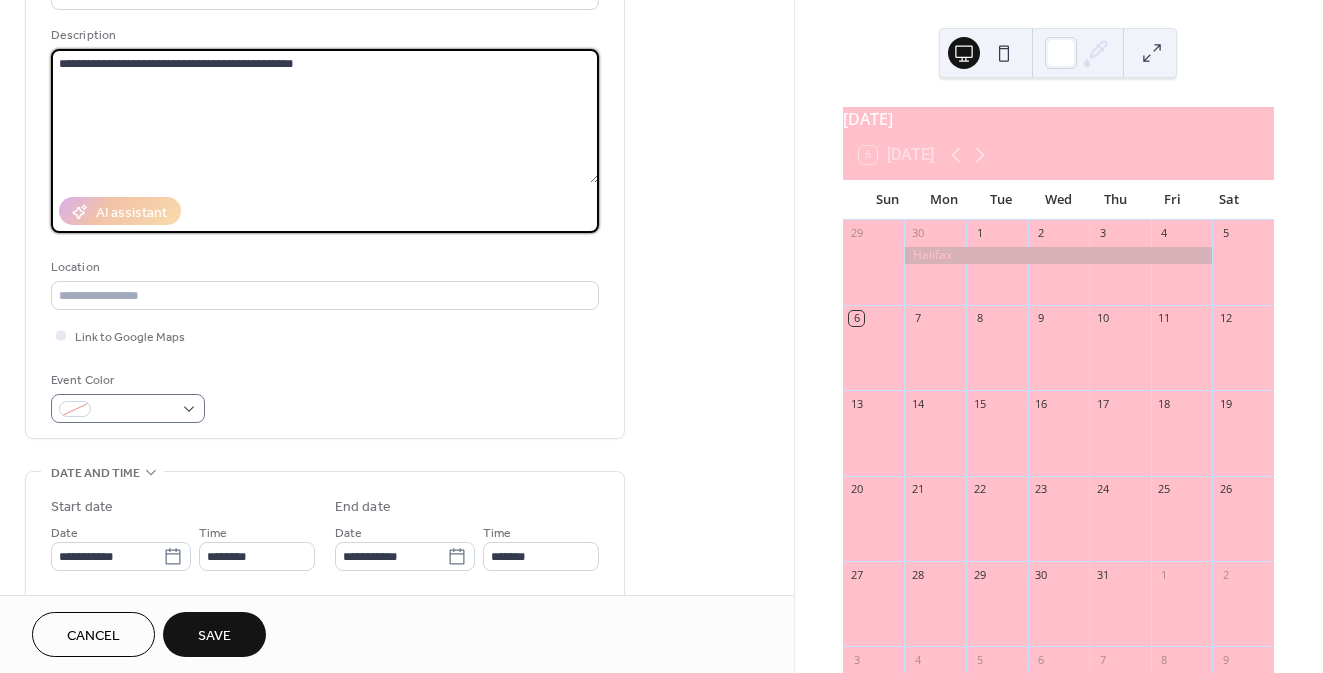 type on "**********" 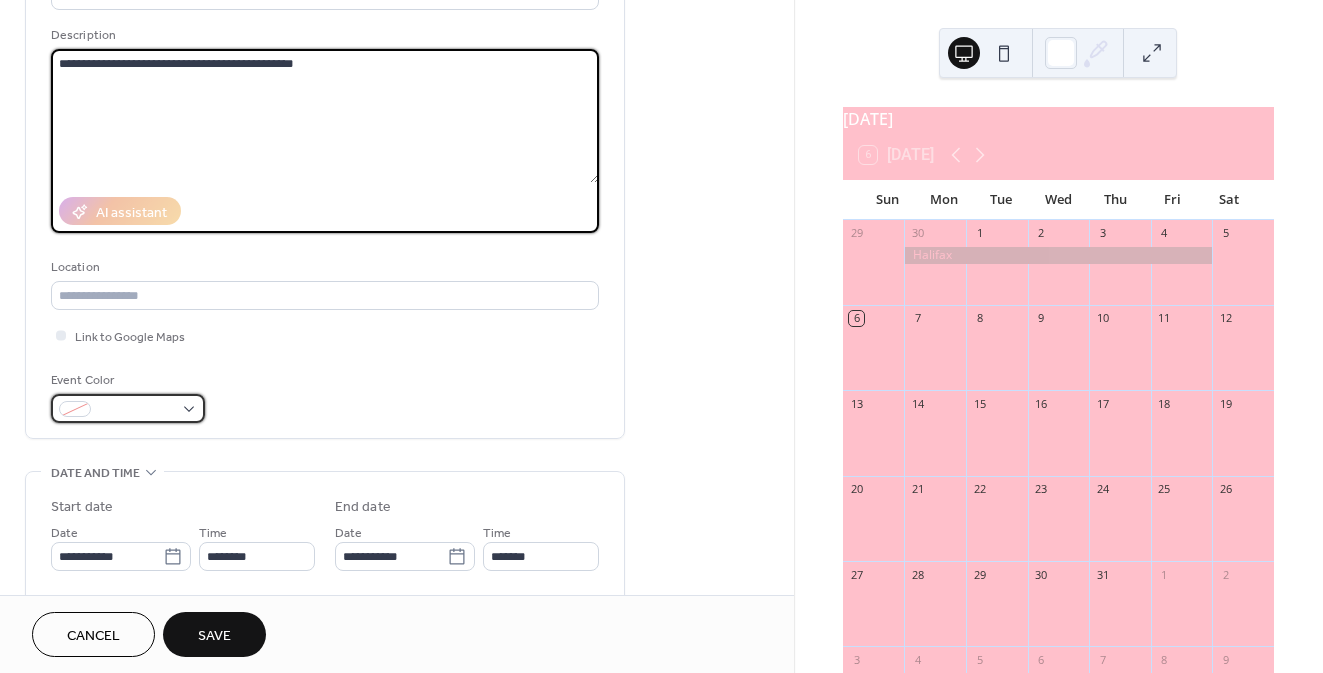 click at bounding box center (136, 410) 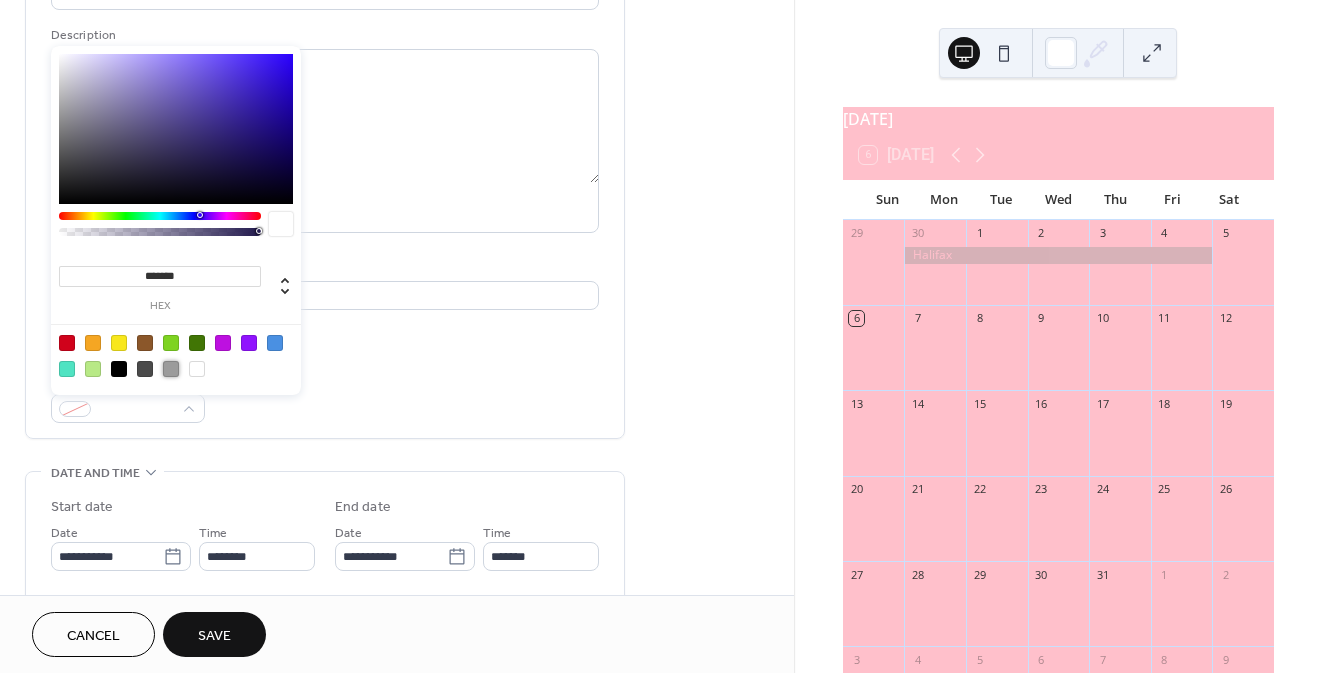 click at bounding box center (171, 369) 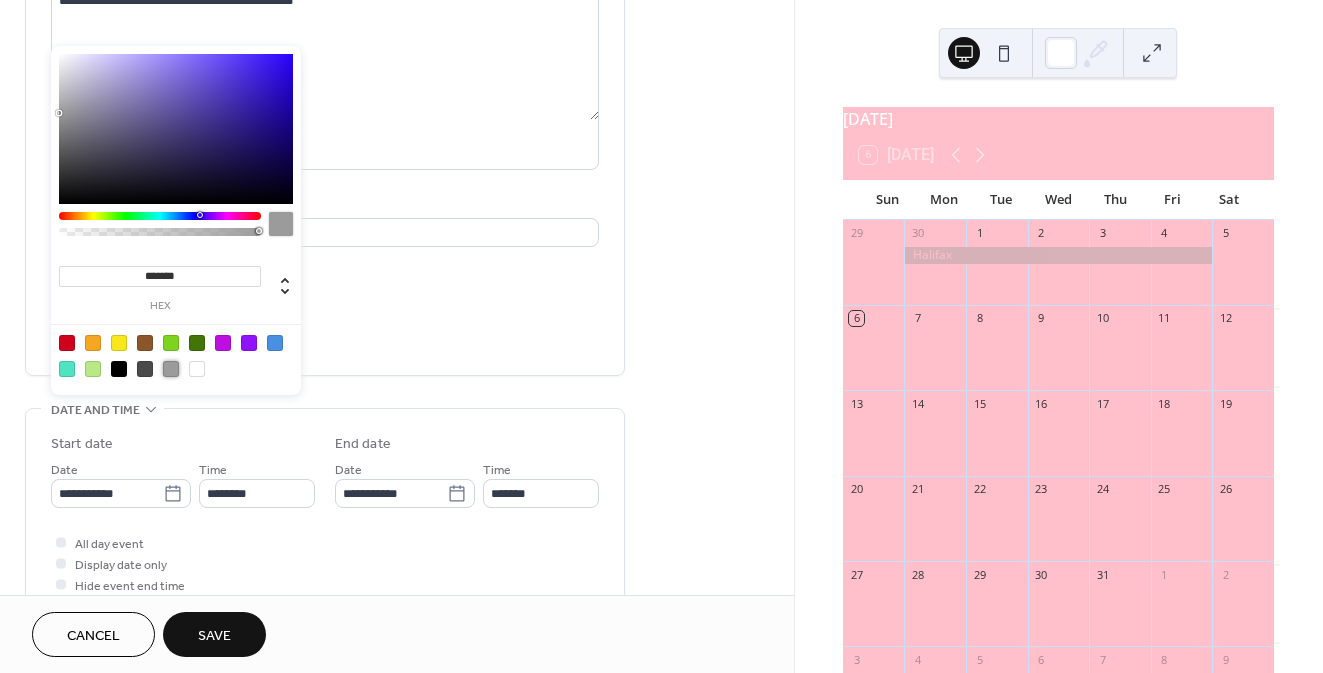 scroll, scrollTop: 275, scrollLeft: 0, axis: vertical 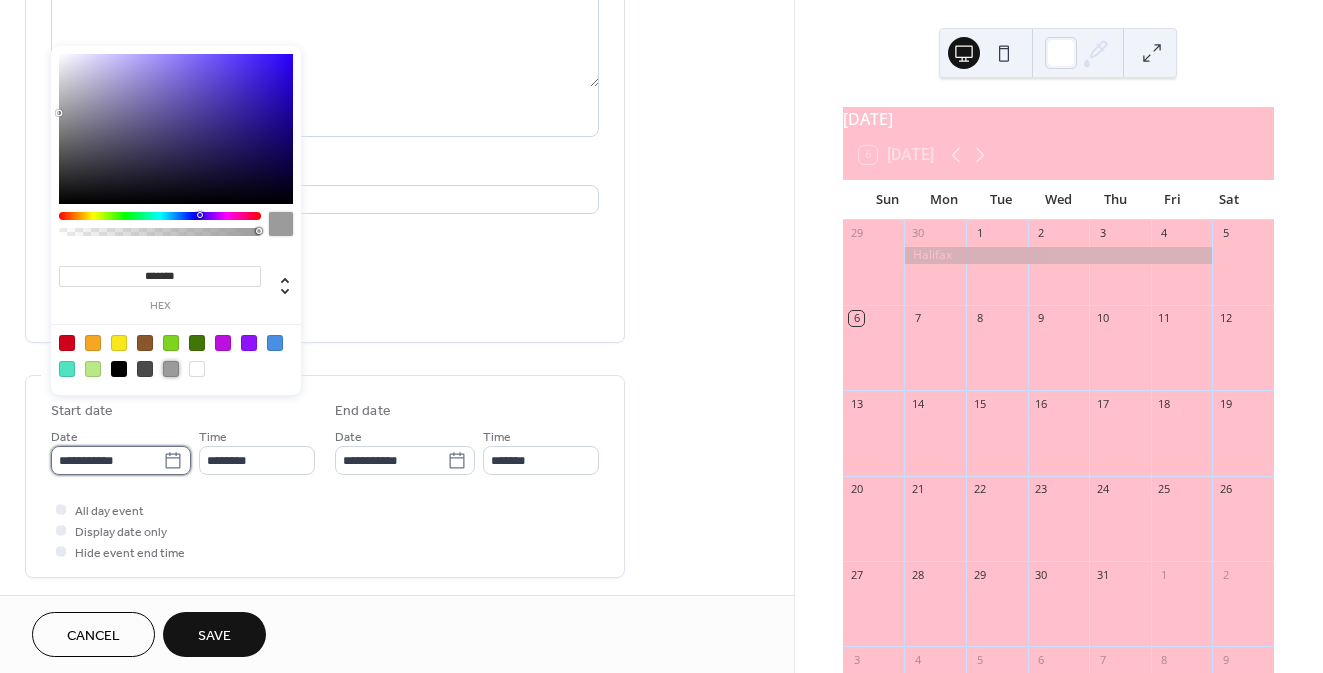 click on "**********" at bounding box center [107, 460] 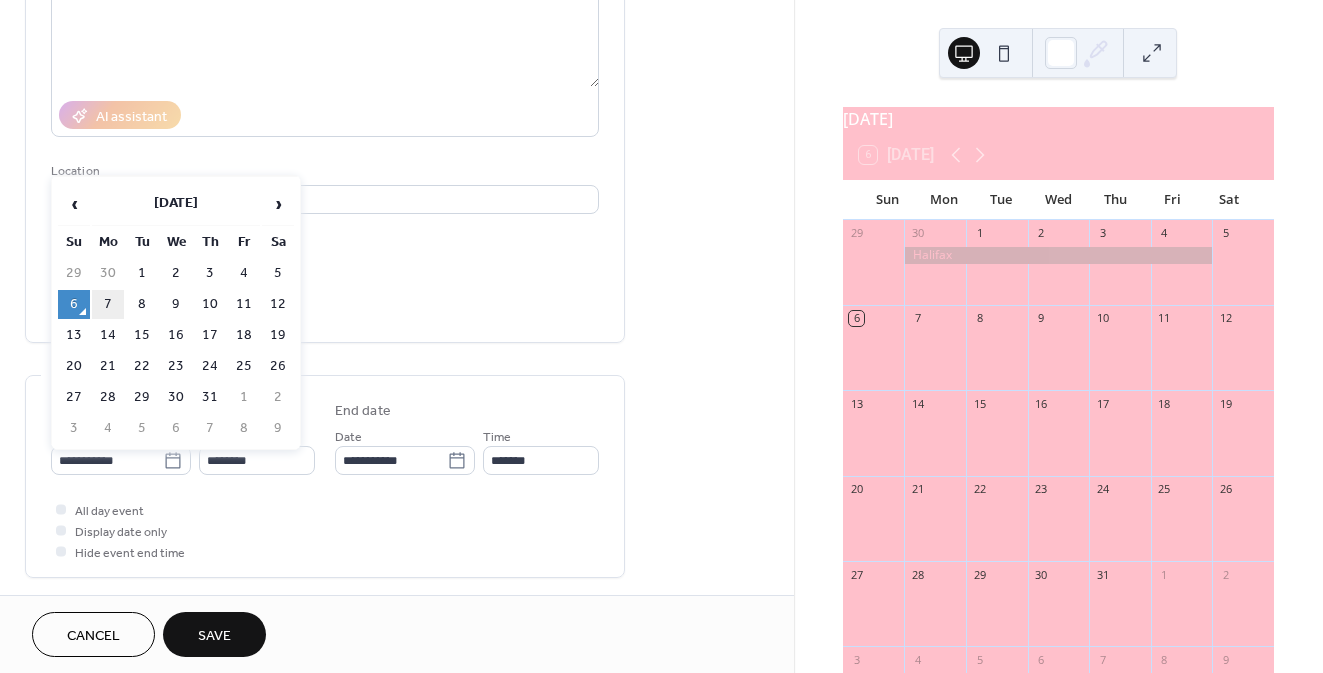 click on "7" at bounding box center [108, 304] 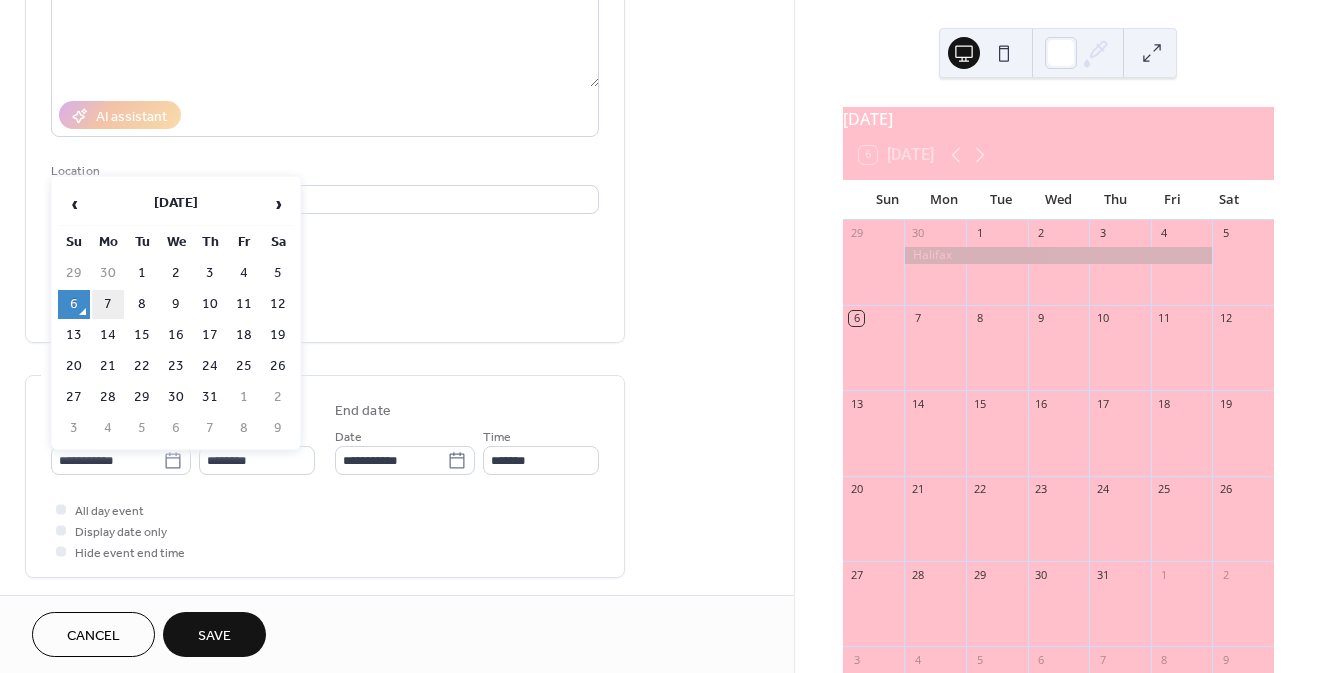 type on "**********" 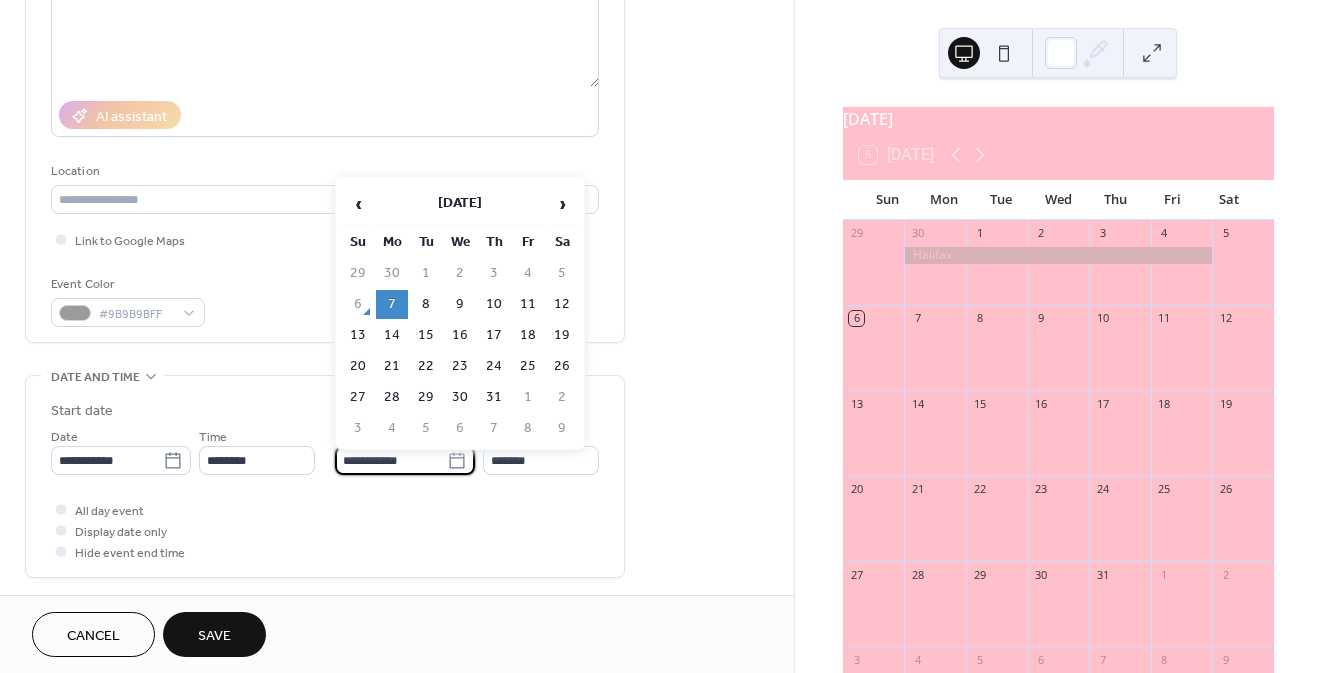 click on "**********" at bounding box center (391, 460) 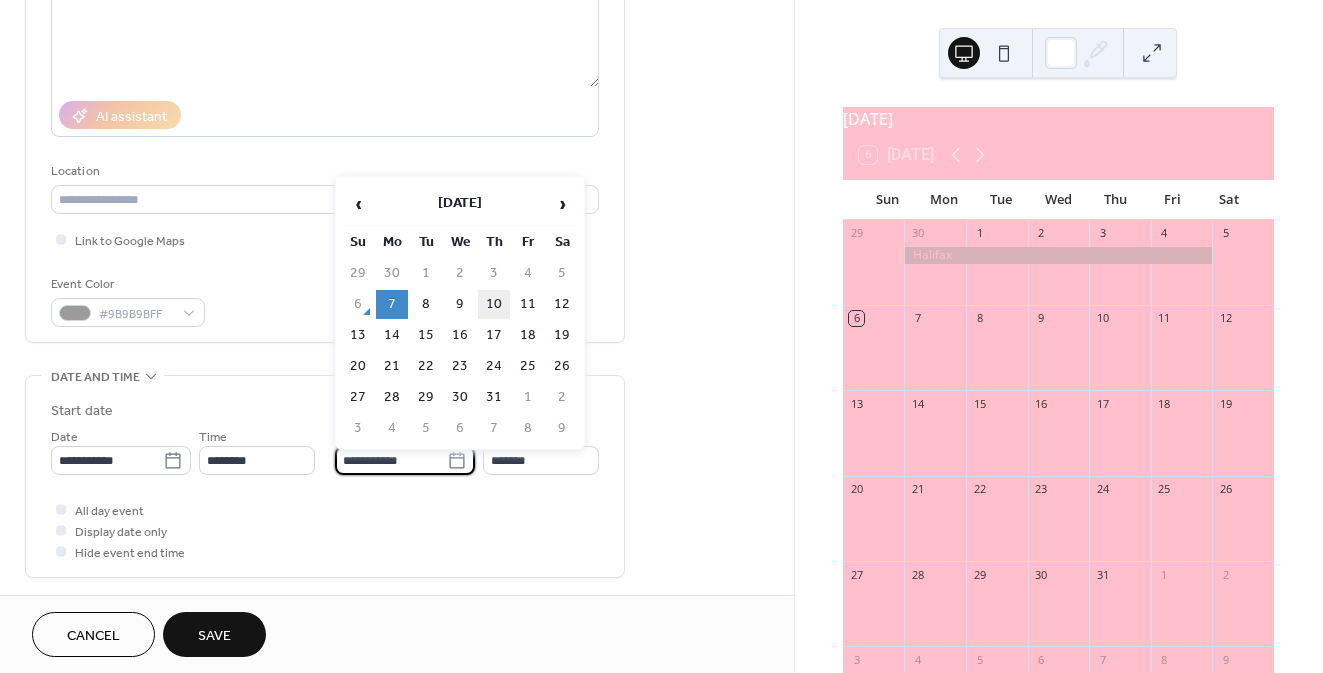 click on "10" at bounding box center (494, 304) 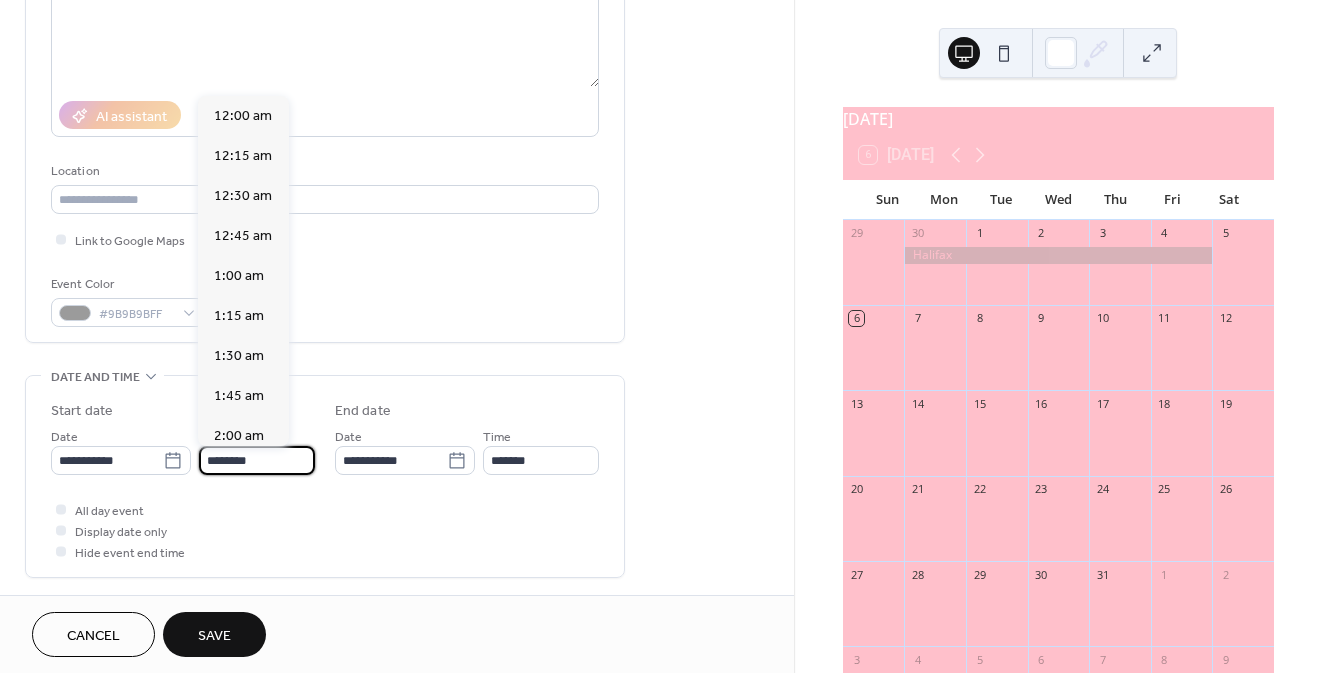 click on "********" at bounding box center (257, 460) 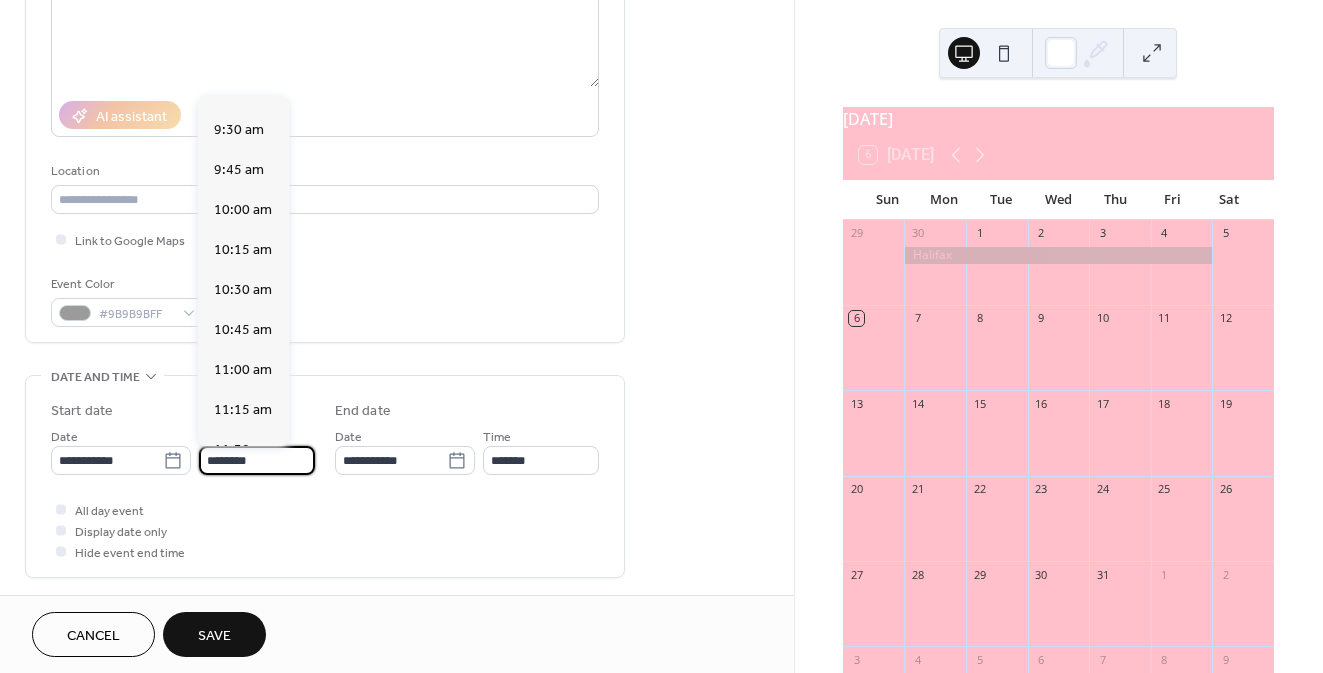 scroll, scrollTop: 1497, scrollLeft: 0, axis: vertical 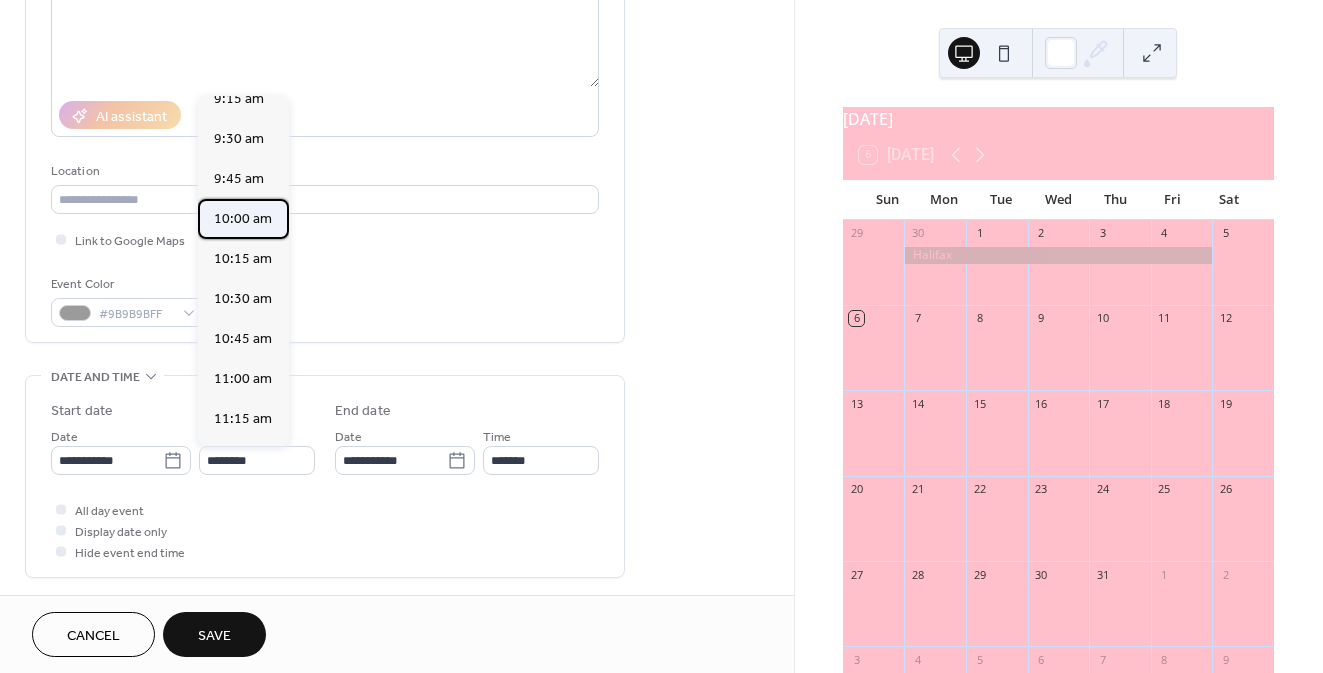 click on "10:00 am" at bounding box center [243, 219] 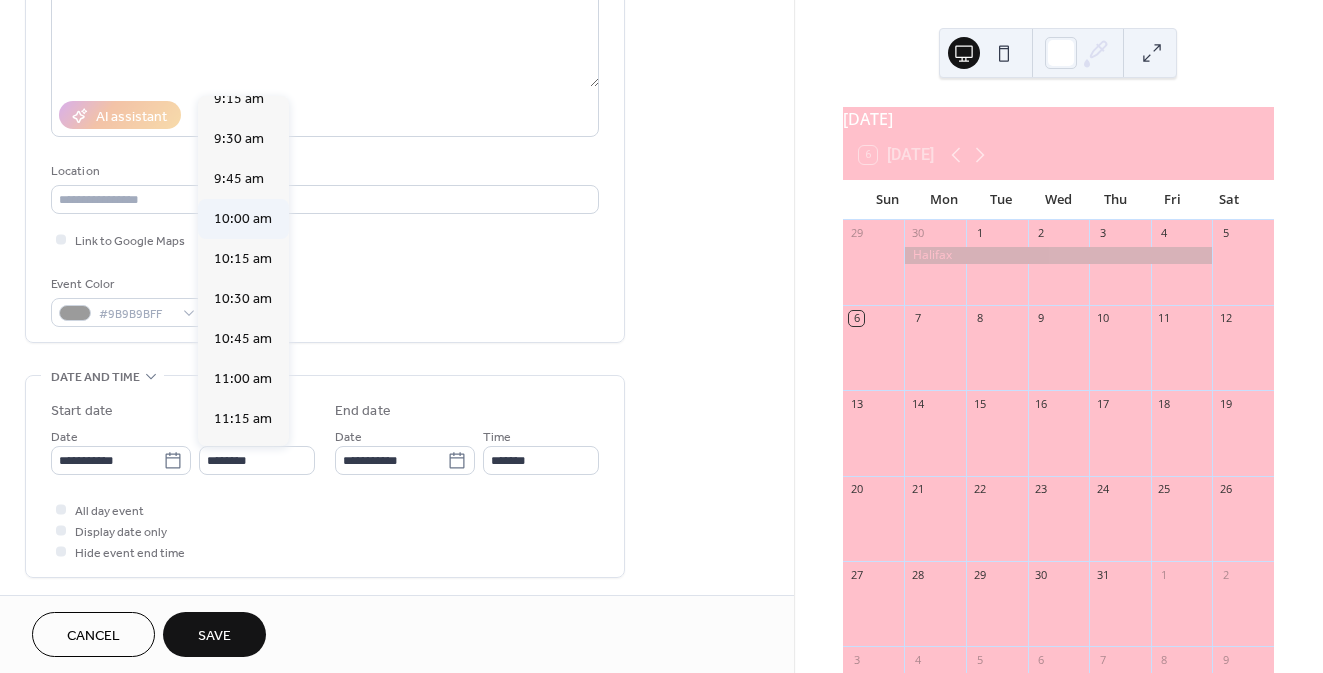 type on "********" 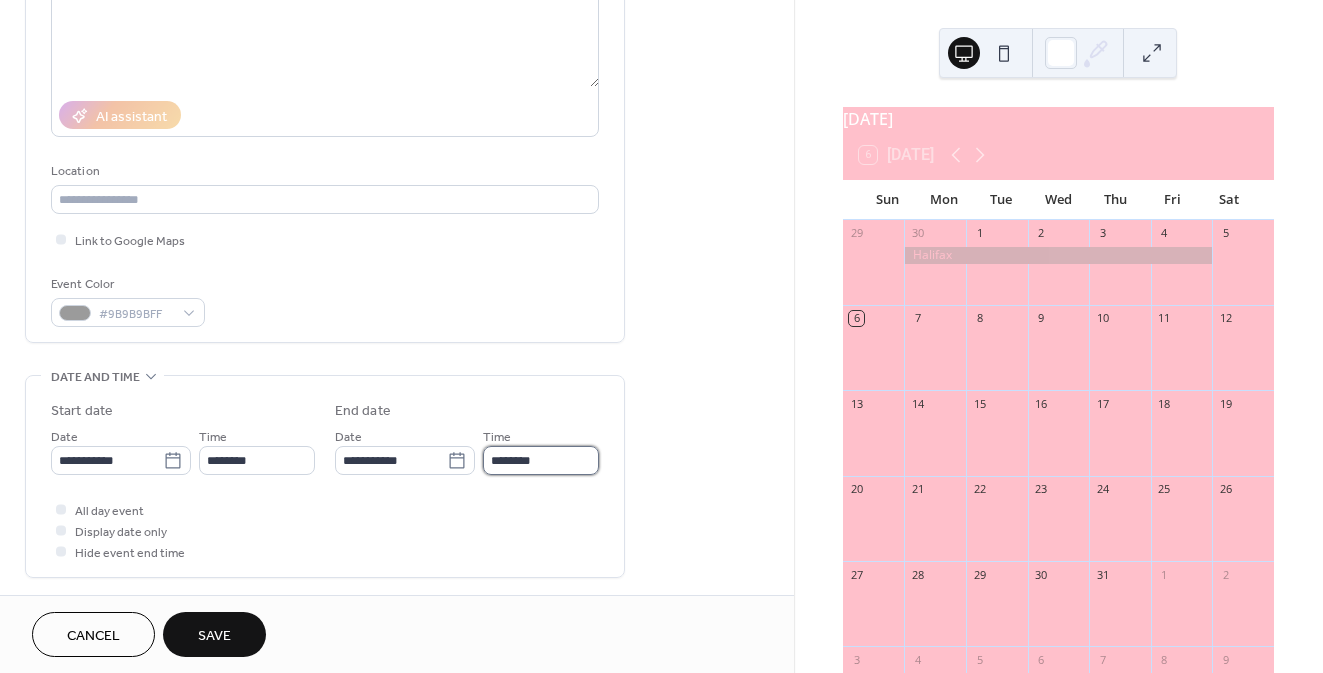 click on "********" at bounding box center (541, 460) 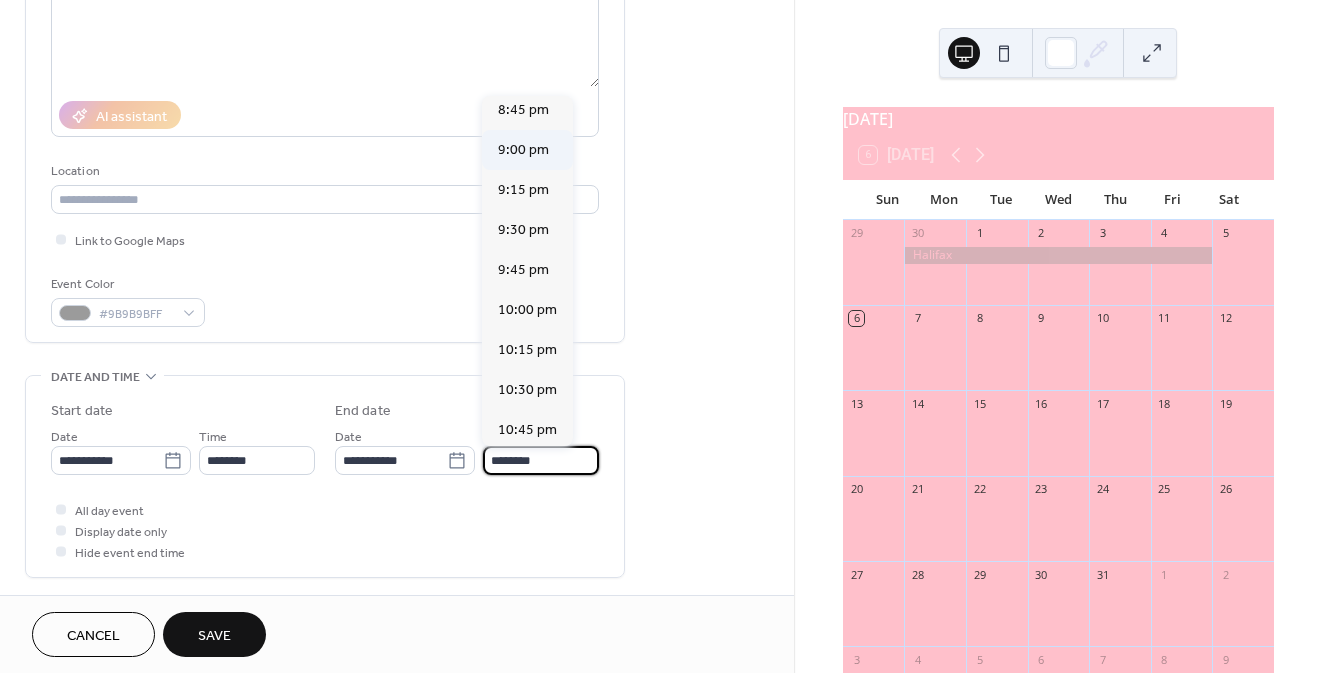scroll, scrollTop: 3310, scrollLeft: 0, axis: vertical 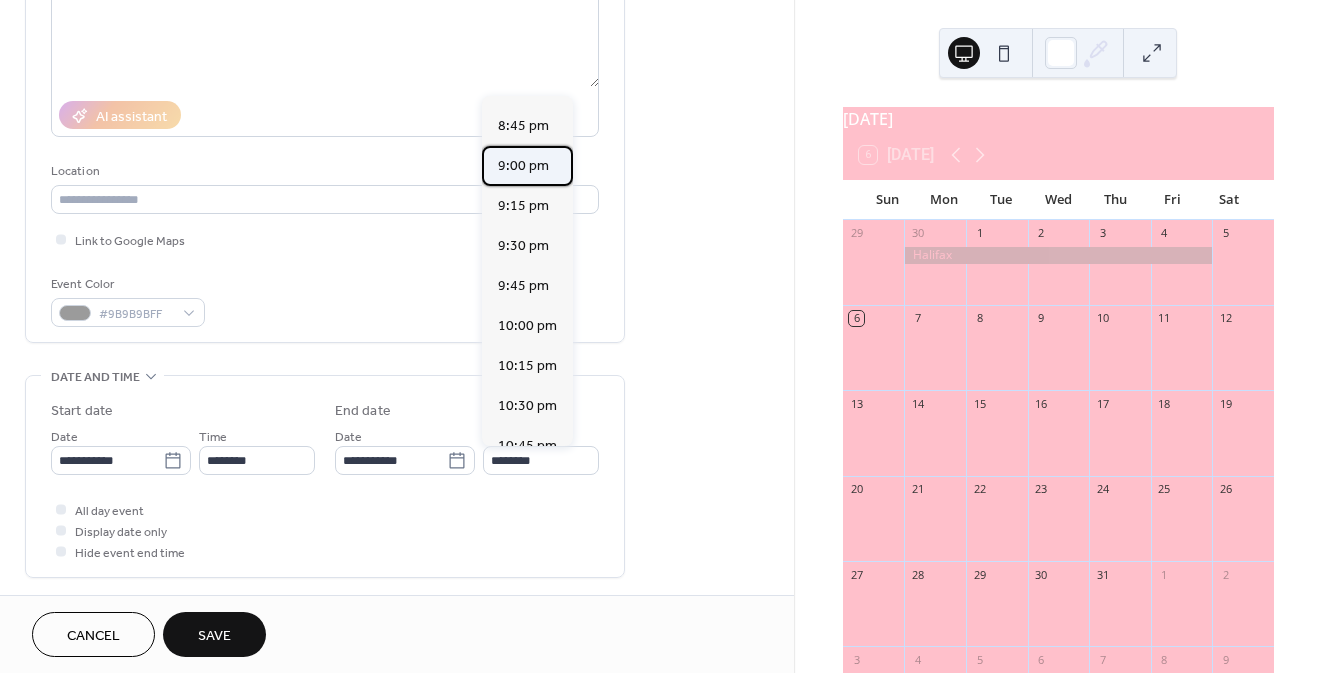 click on "9:00 pm" at bounding box center (523, 166) 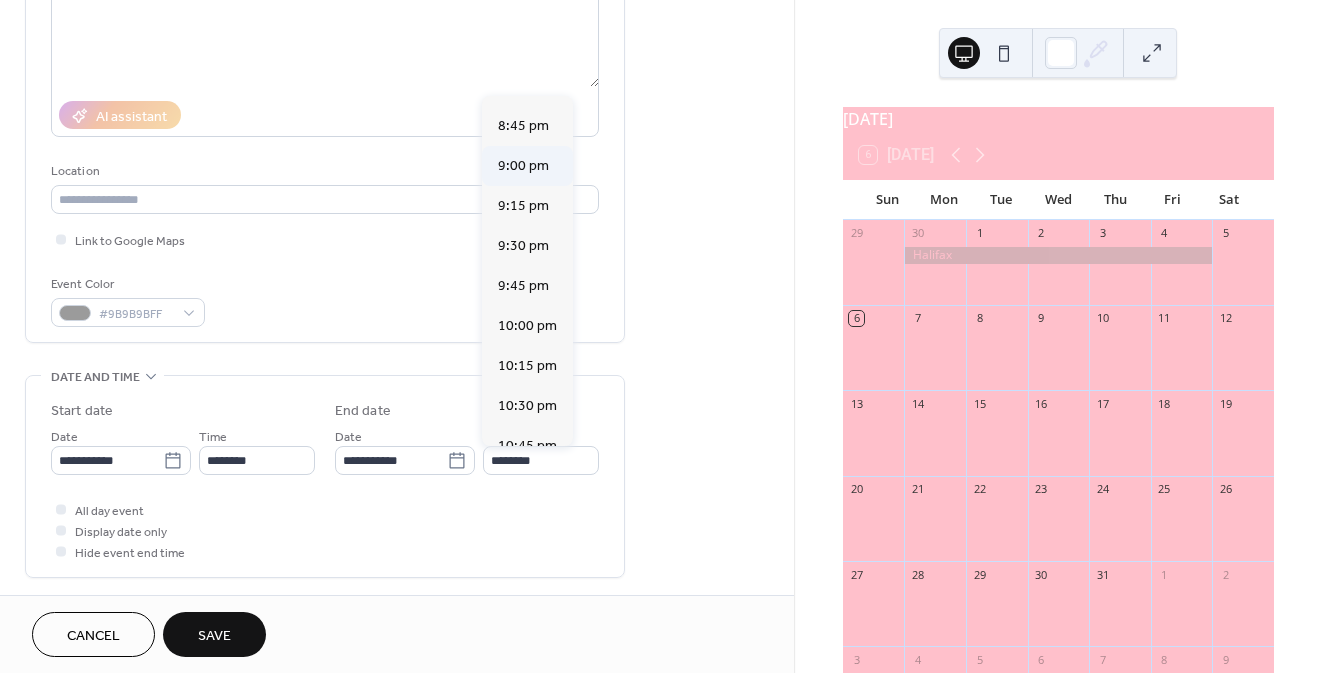 type on "*******" 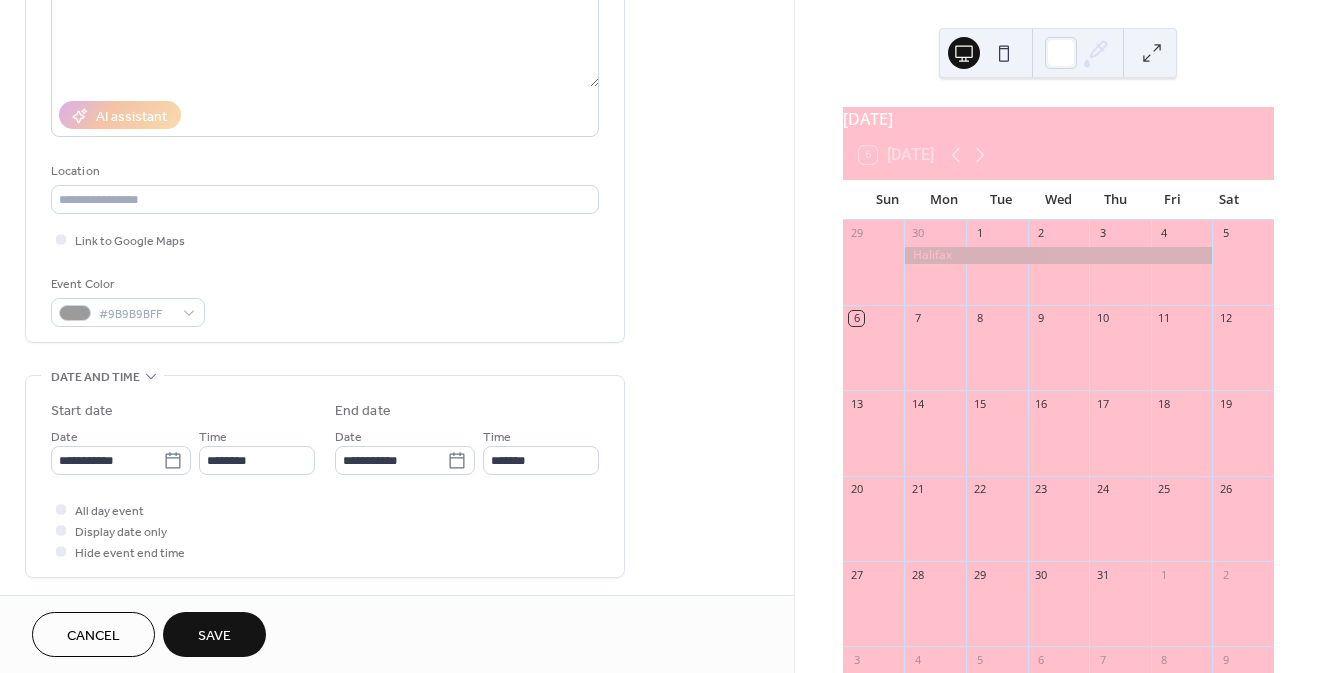 click on "Save" at bounding box center (214, 636) 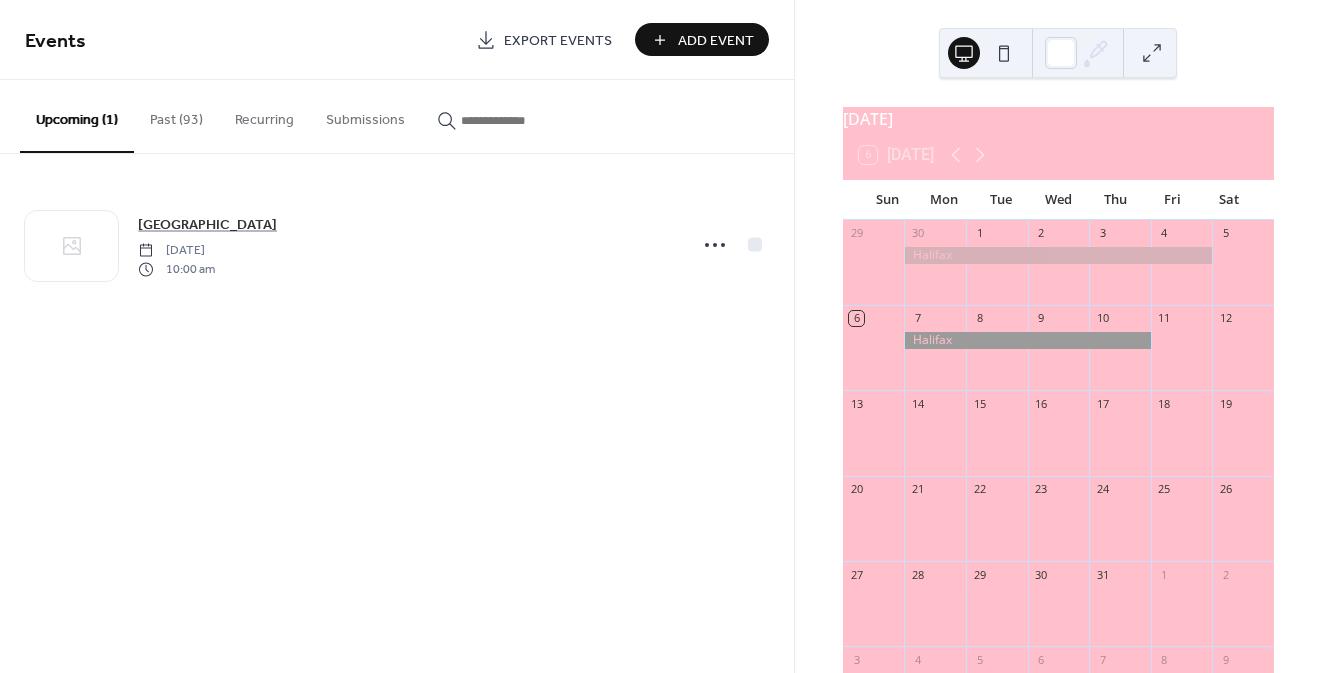 click on "Add Event" at bounding box center (716, 41) 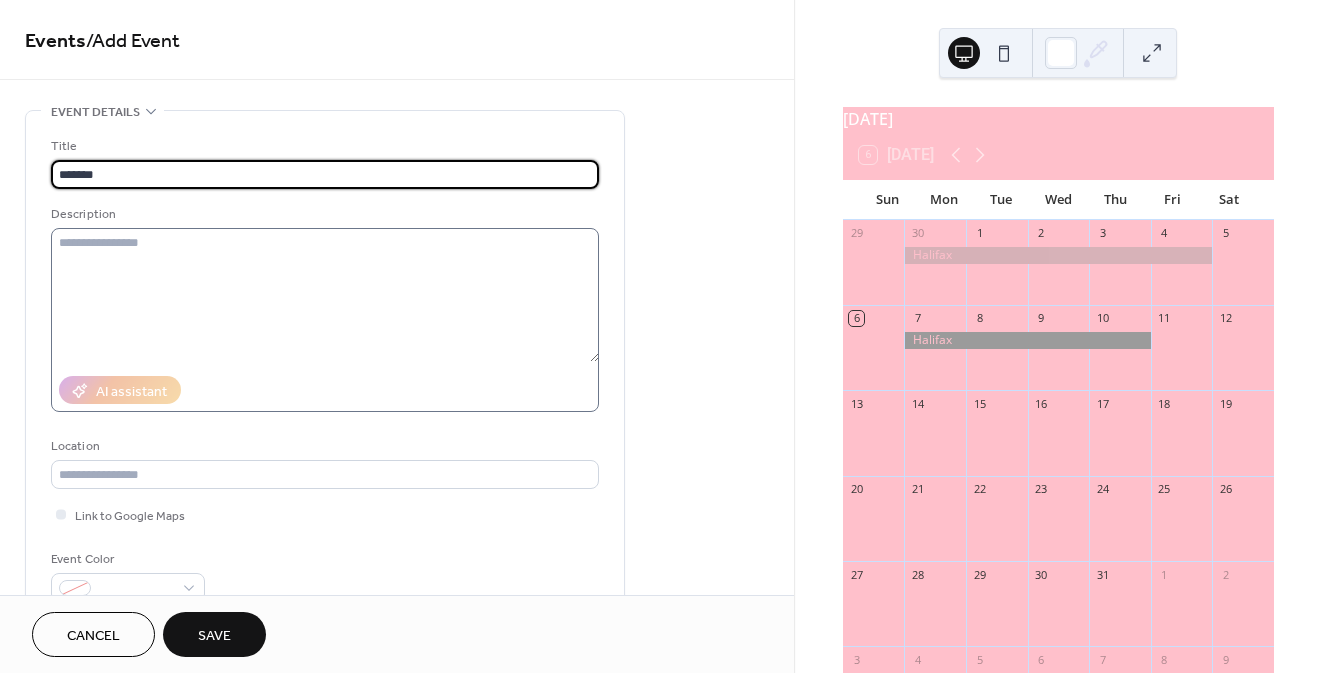 type on "*******" 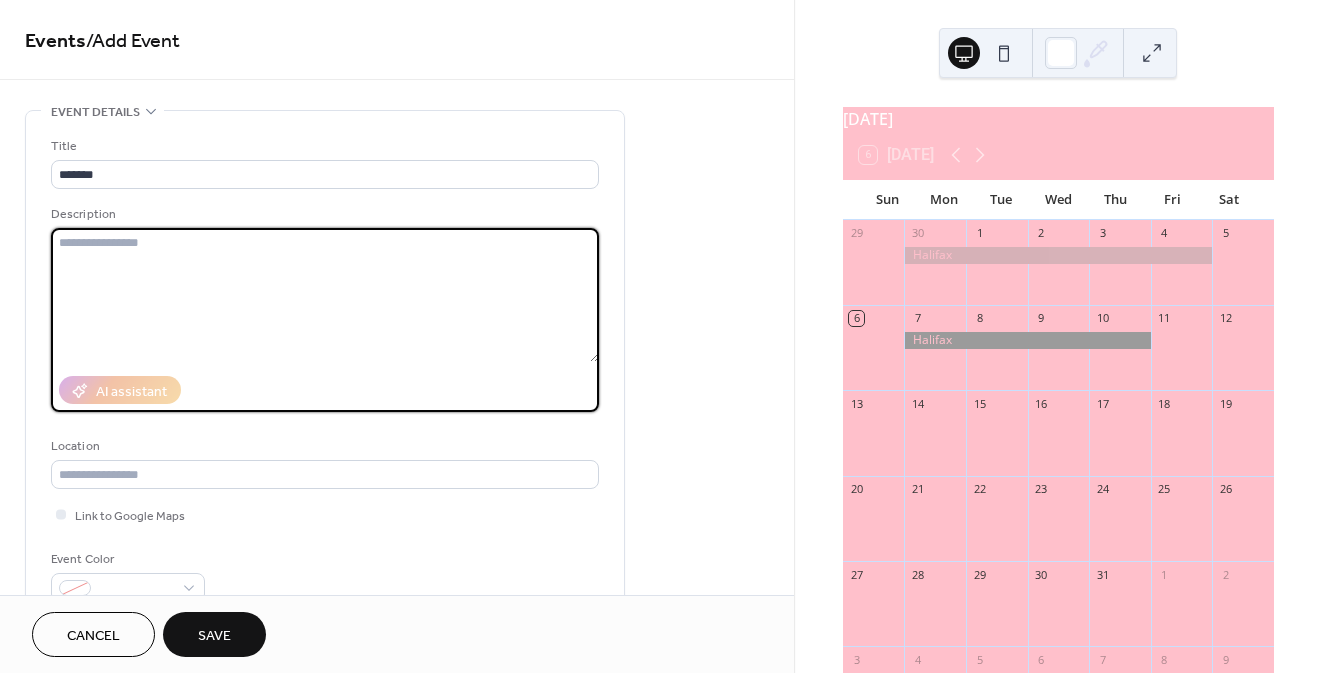 click at bounding box center (325, 295) 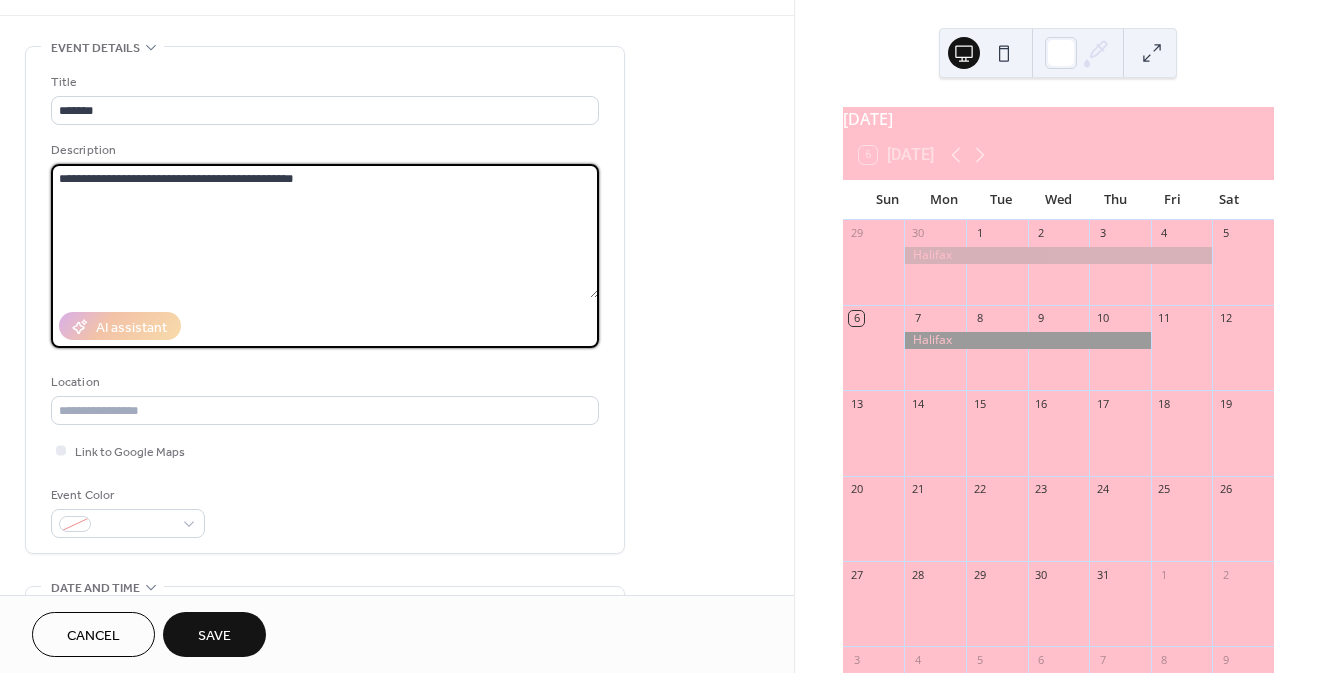 scroll, scrollTop: 107, scrollLeft: 0, axis: vertical 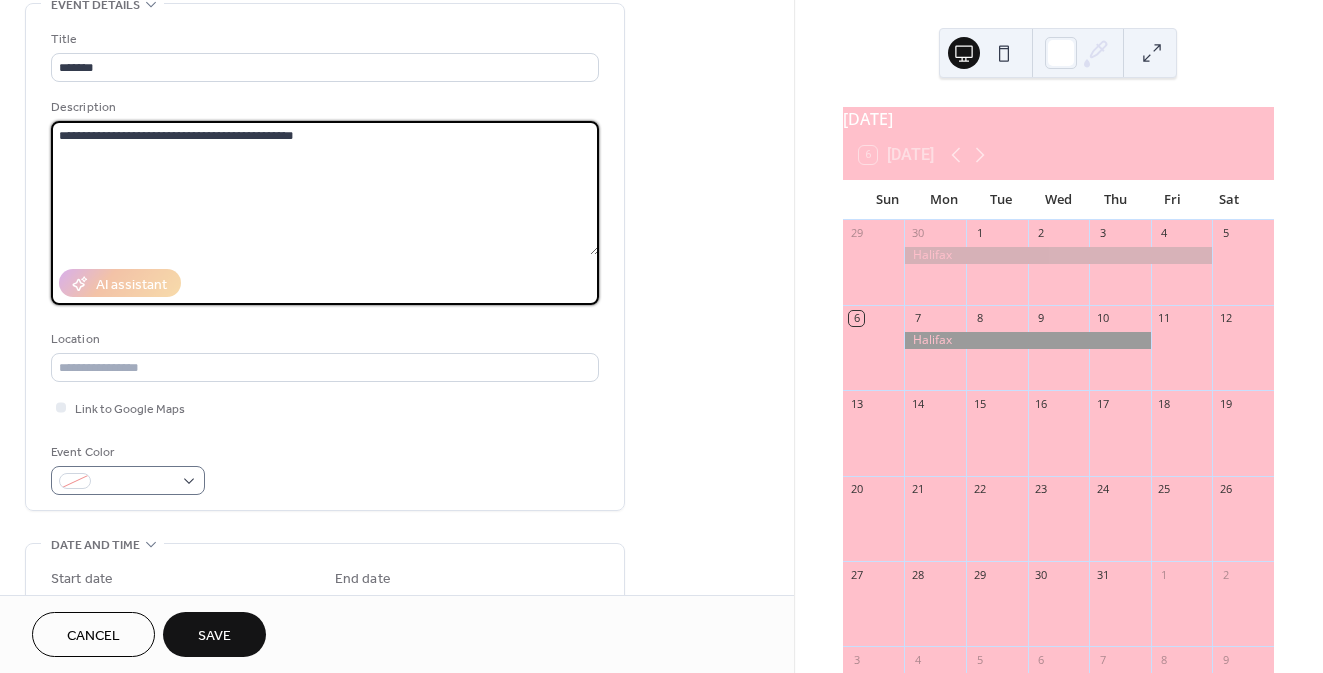 type on "**********" 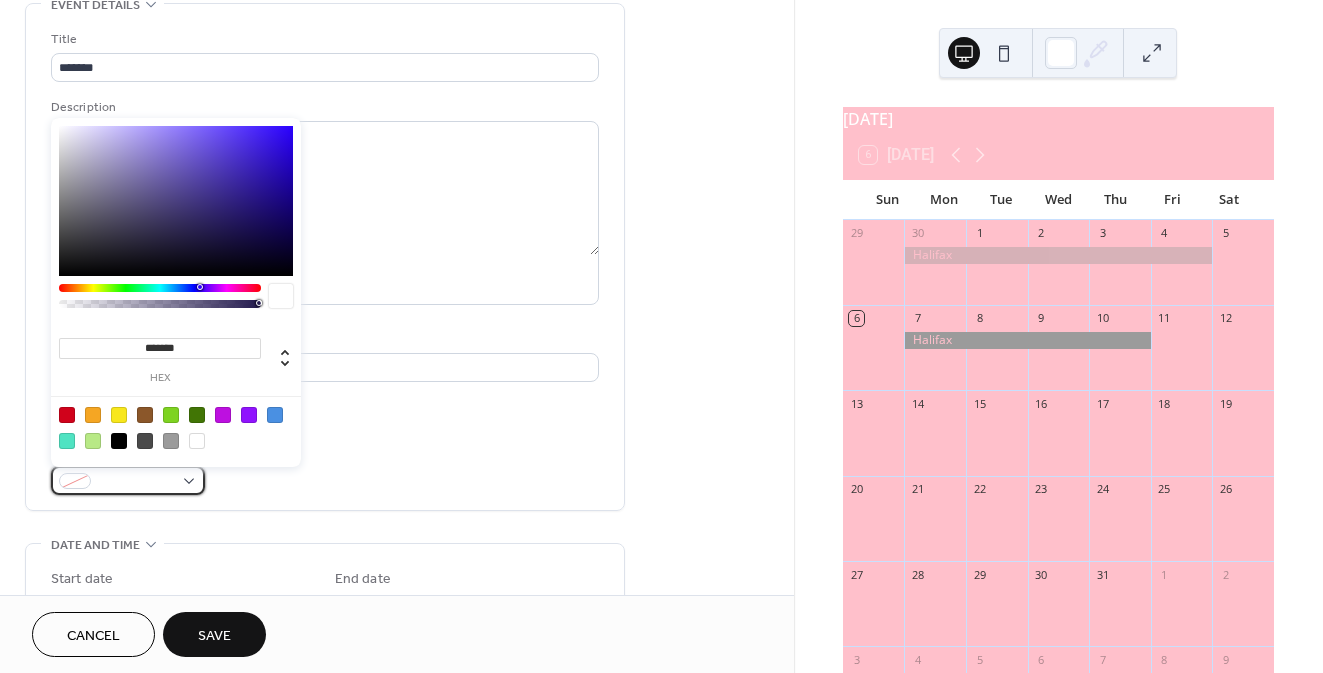 click at bounding box center [136, 482] 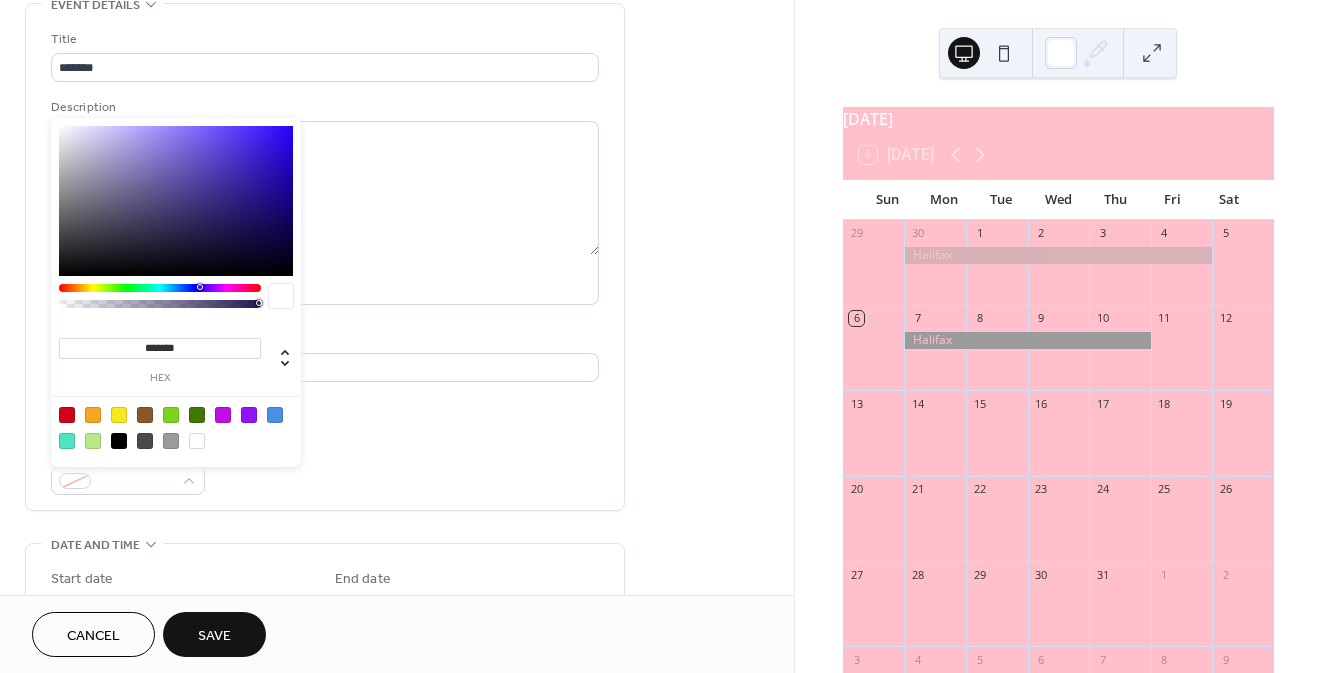 click at bounding box center (171, 441) 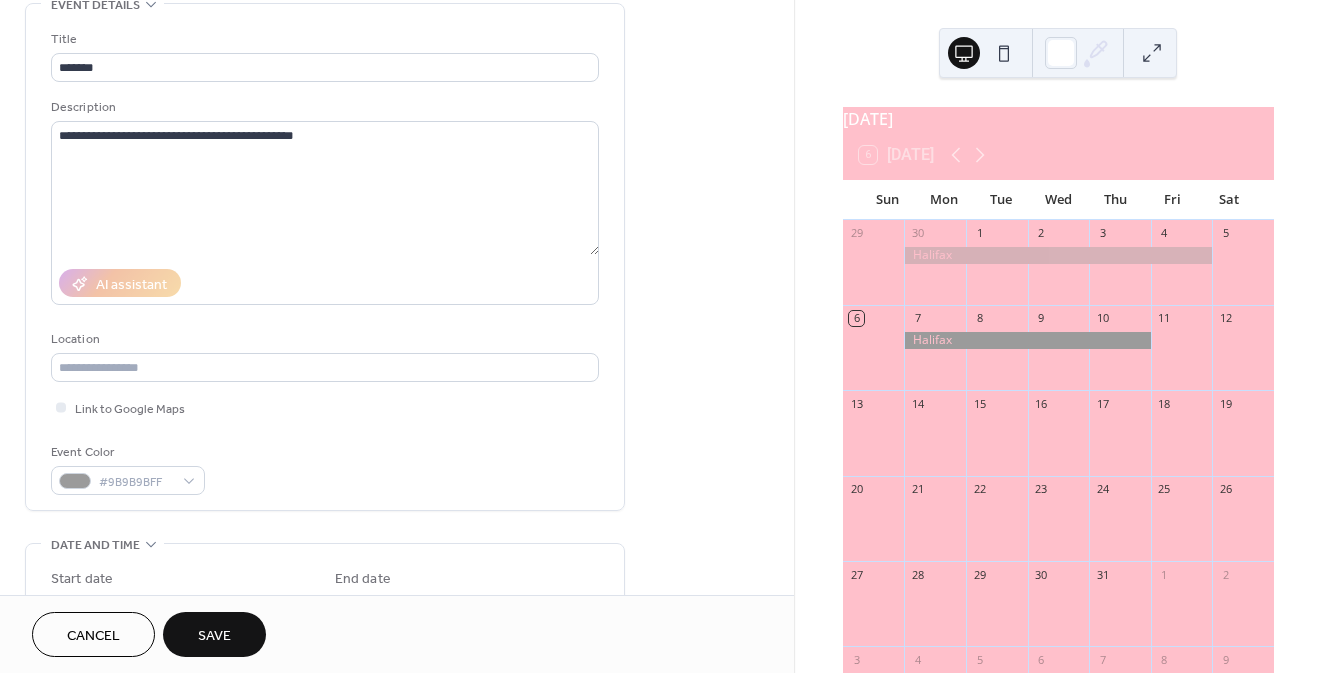 click on "**********" at bounding box center [325, 262] 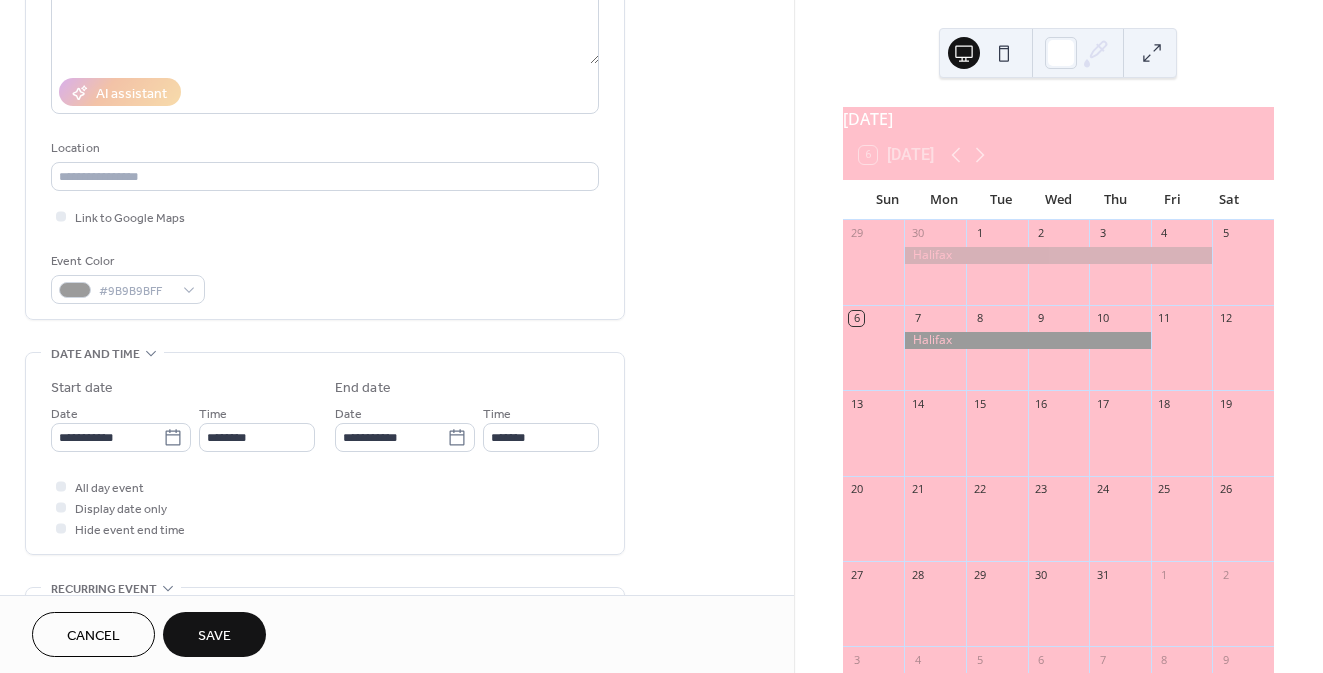 scroll, scrollTop: 333, scrollLeft: 0, axis: vertical 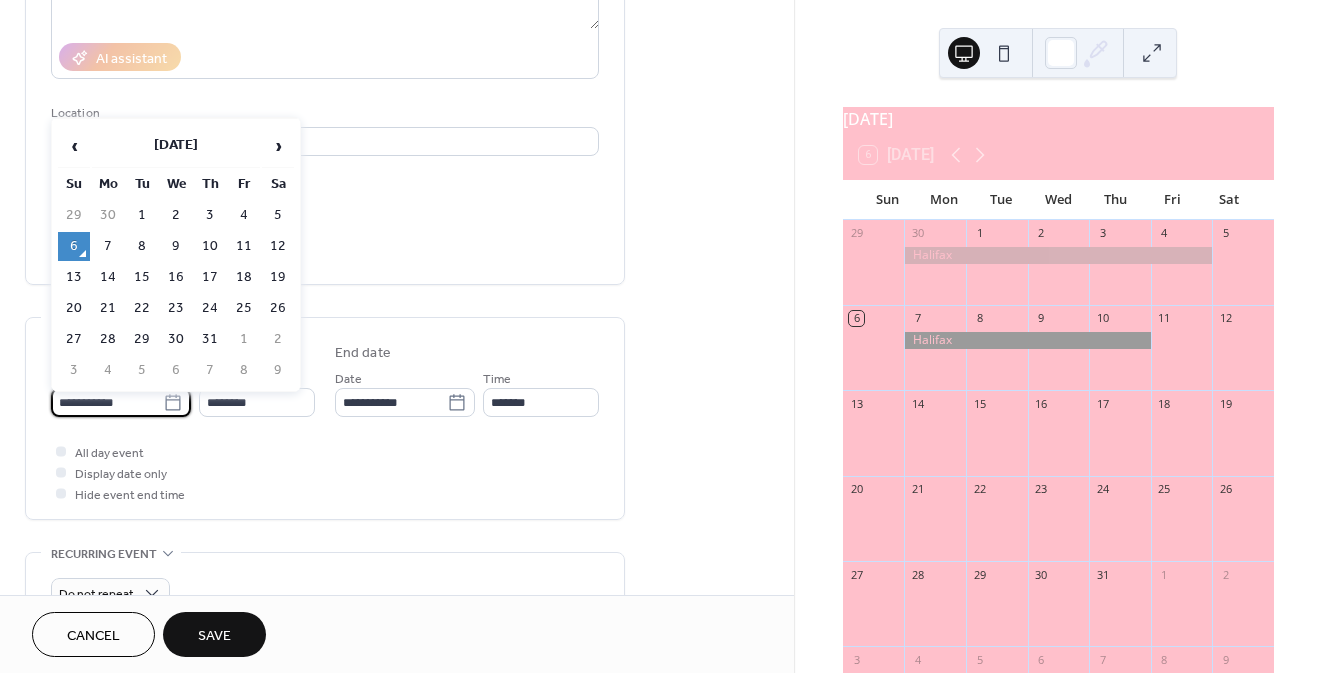 click on "**********" at bounding box center [107, 402] 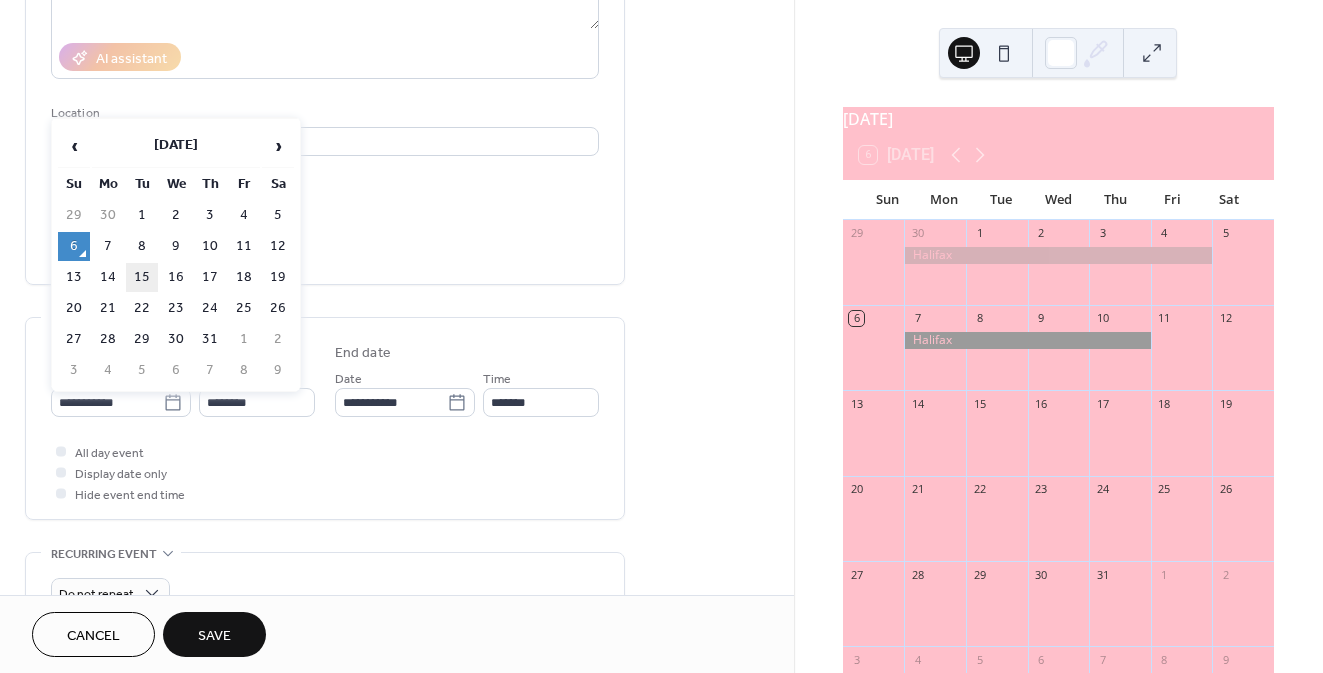 click on "15" at bounding box center [142, 277] 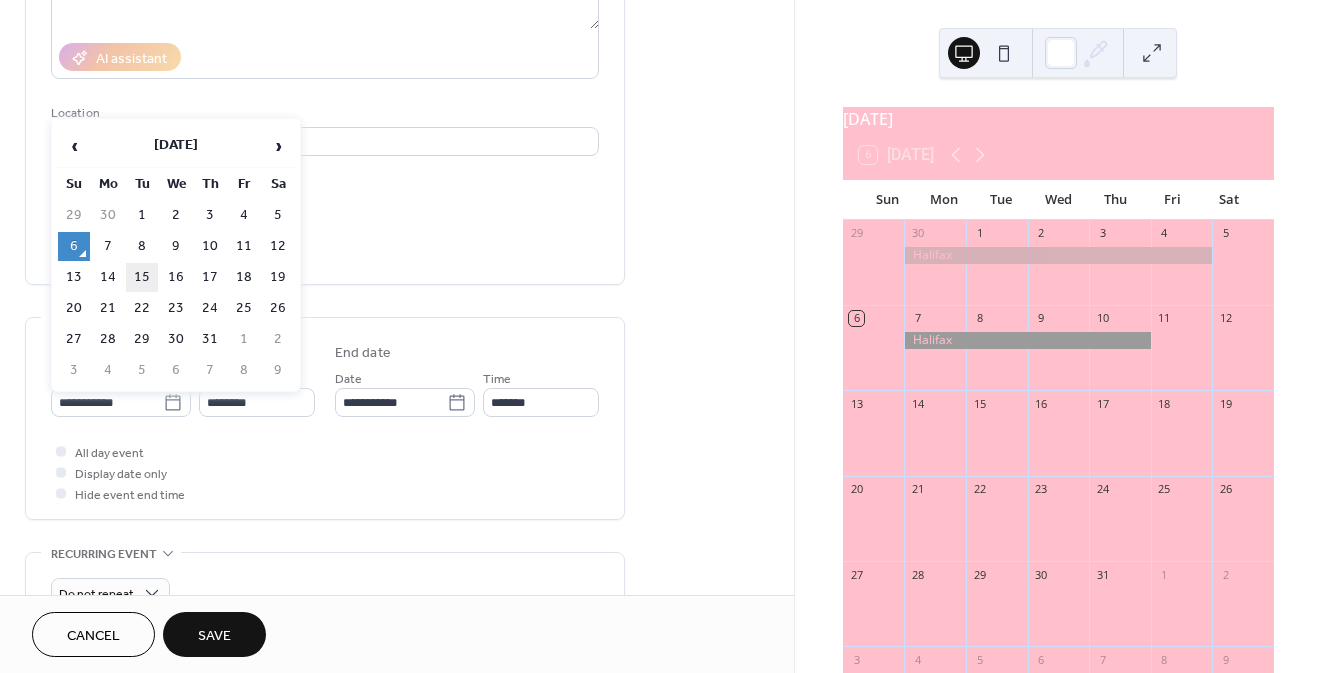 type on "**********" 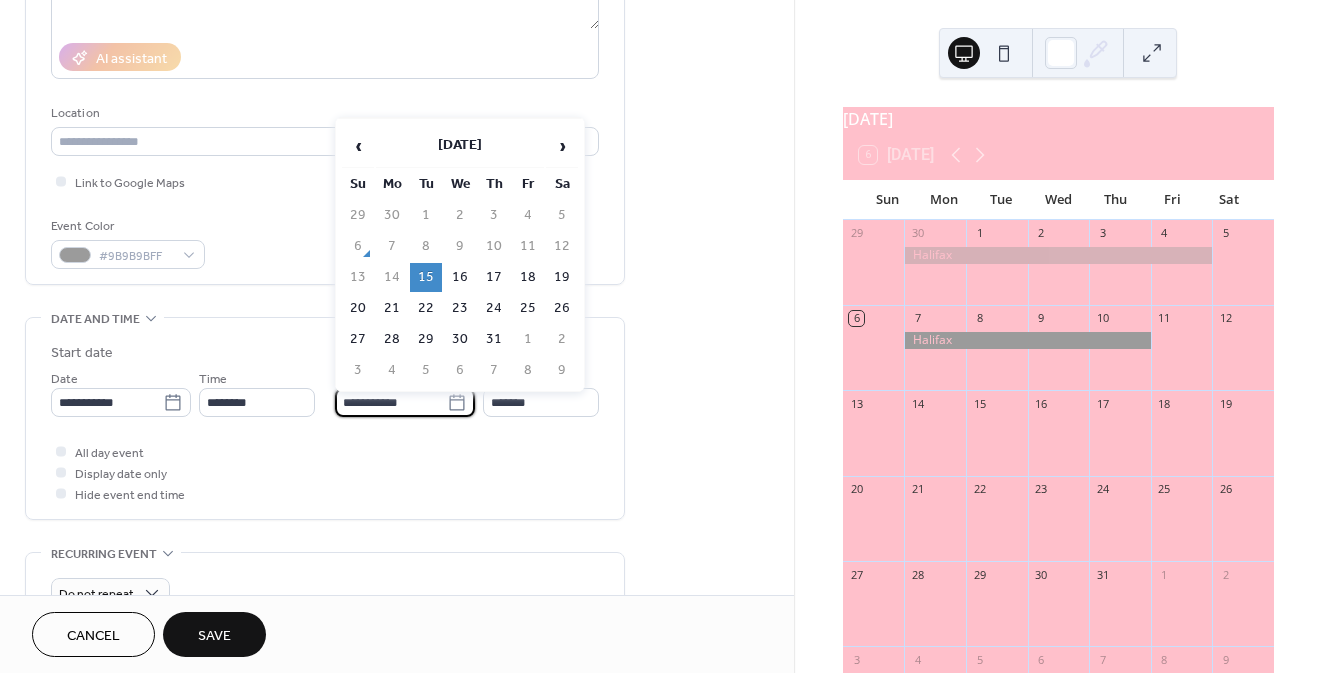 click on "**********" at bounding box center [391, 402] 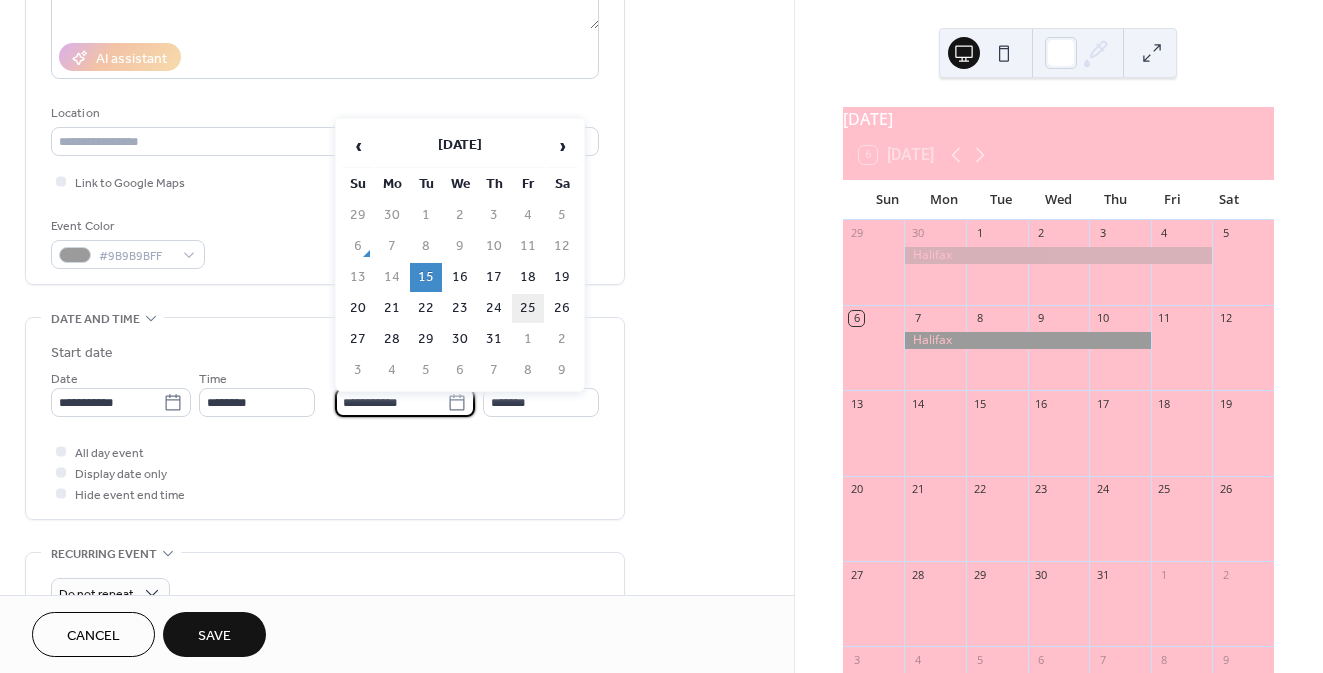 click on "25" at bounding box center [528, 308] 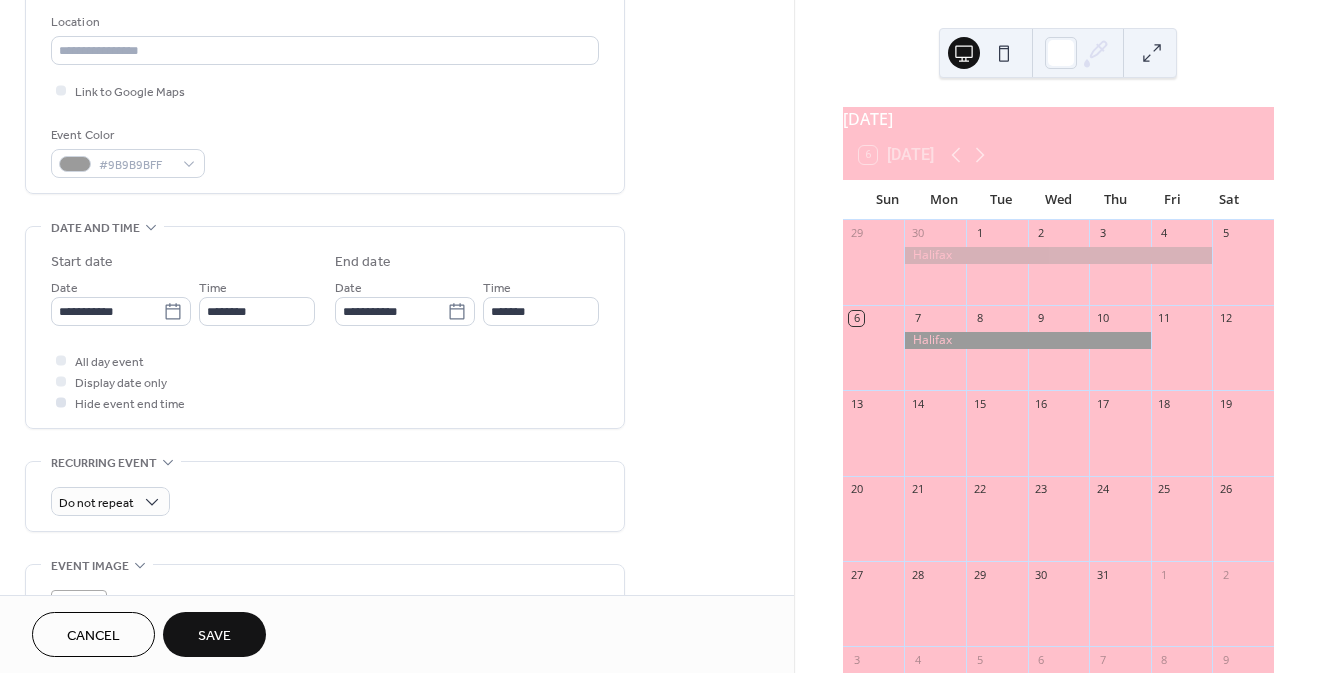 scroll, scrollTop: 434, scrollLeft: 0, axis: vertical 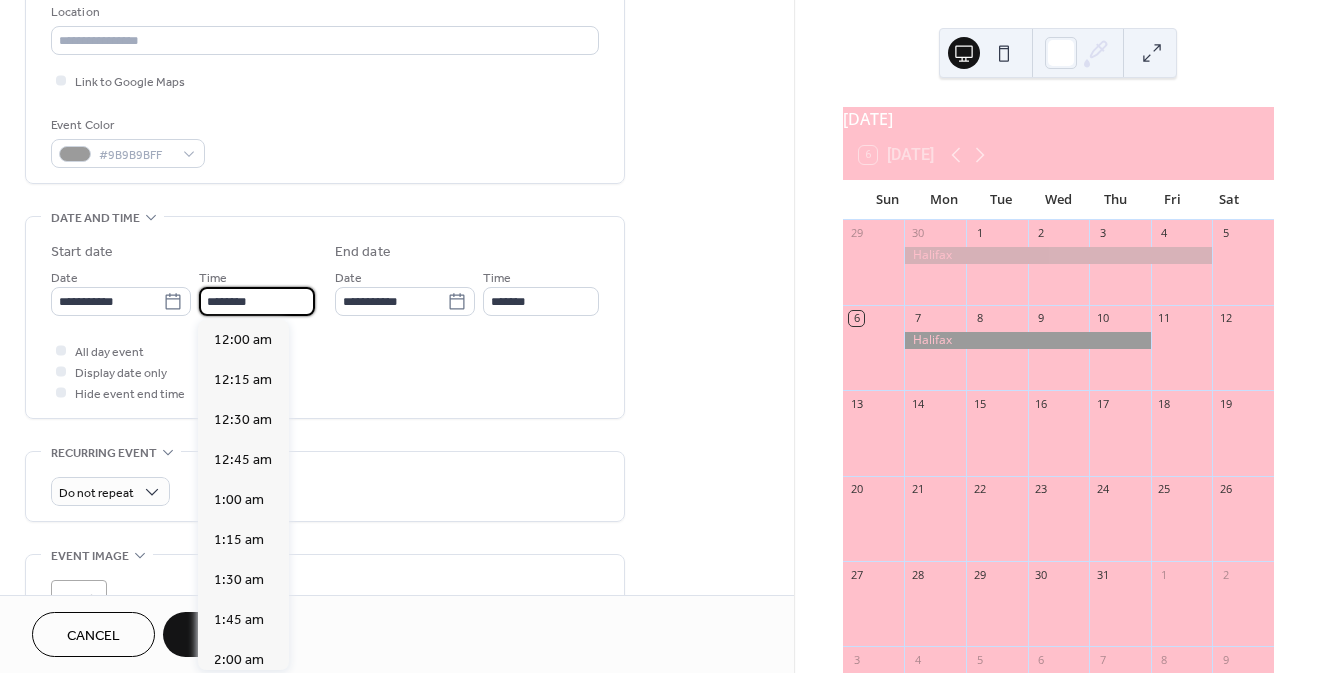 click on "********" at bounding box center [257, 301] 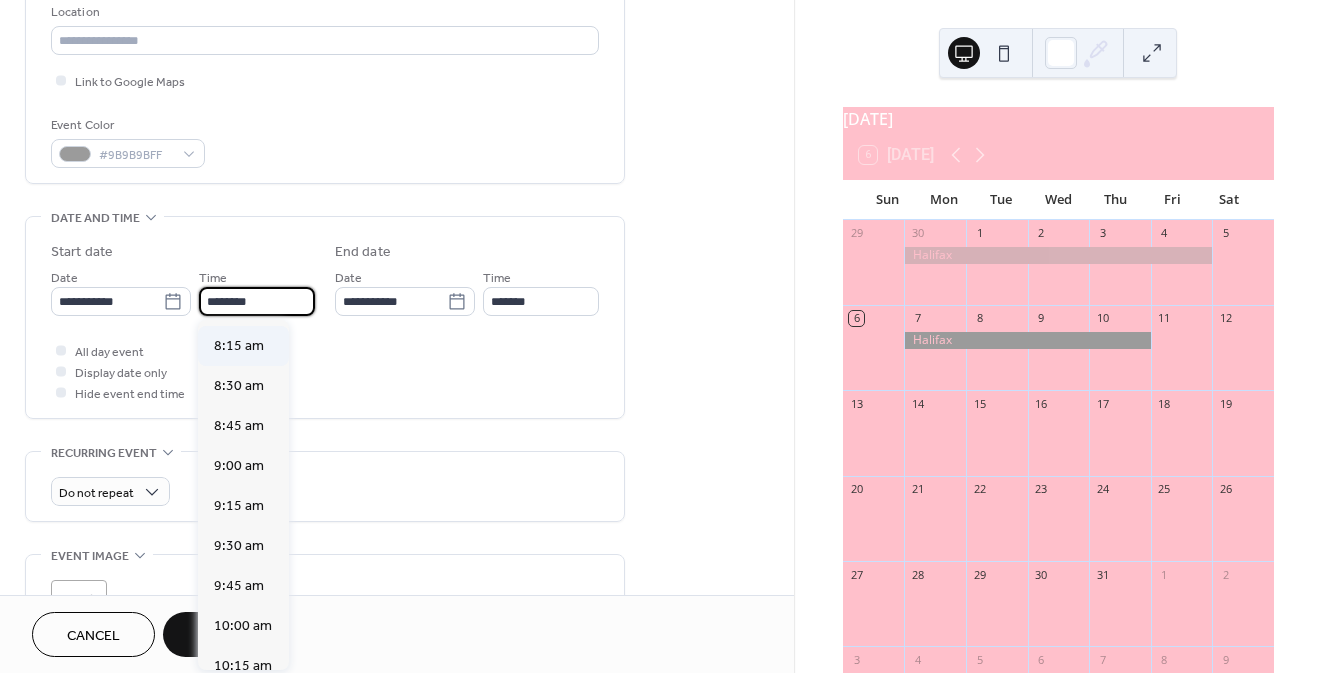 scroll, scrollTop: 1334, scrollLeft: 0, axis: vertical 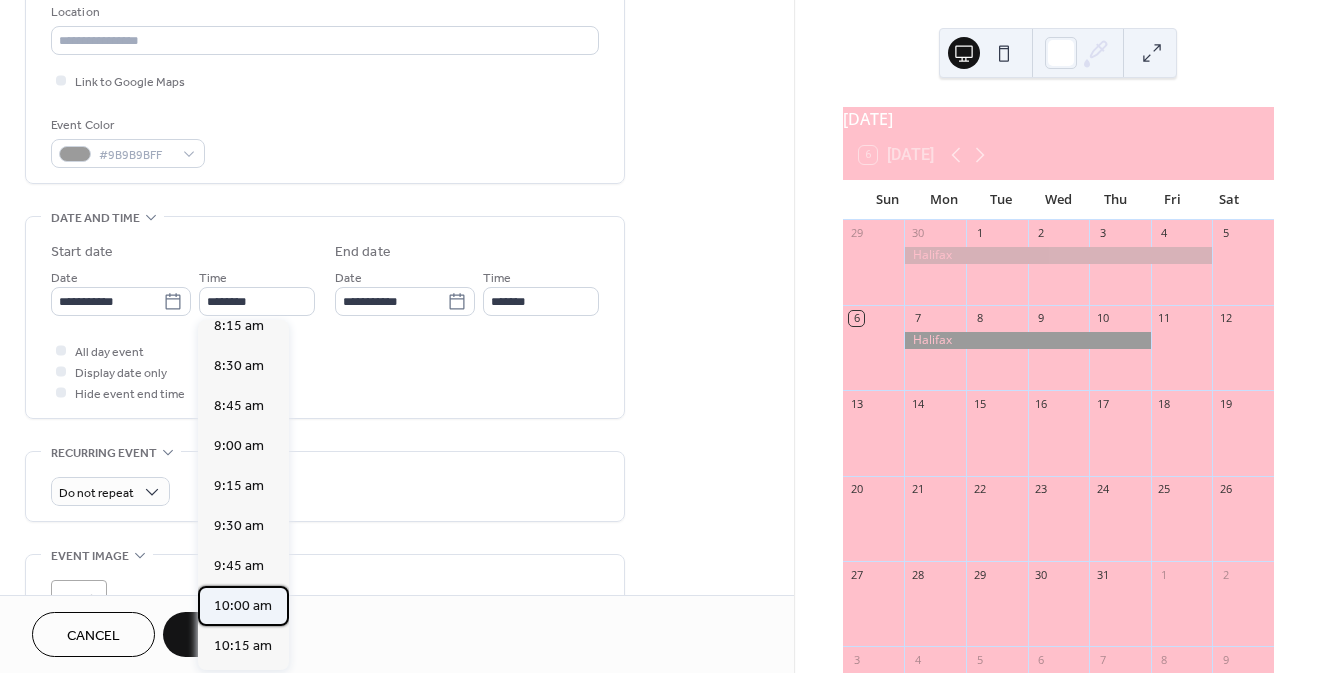 click on "10:00 am" at bounding box center (243, 606) 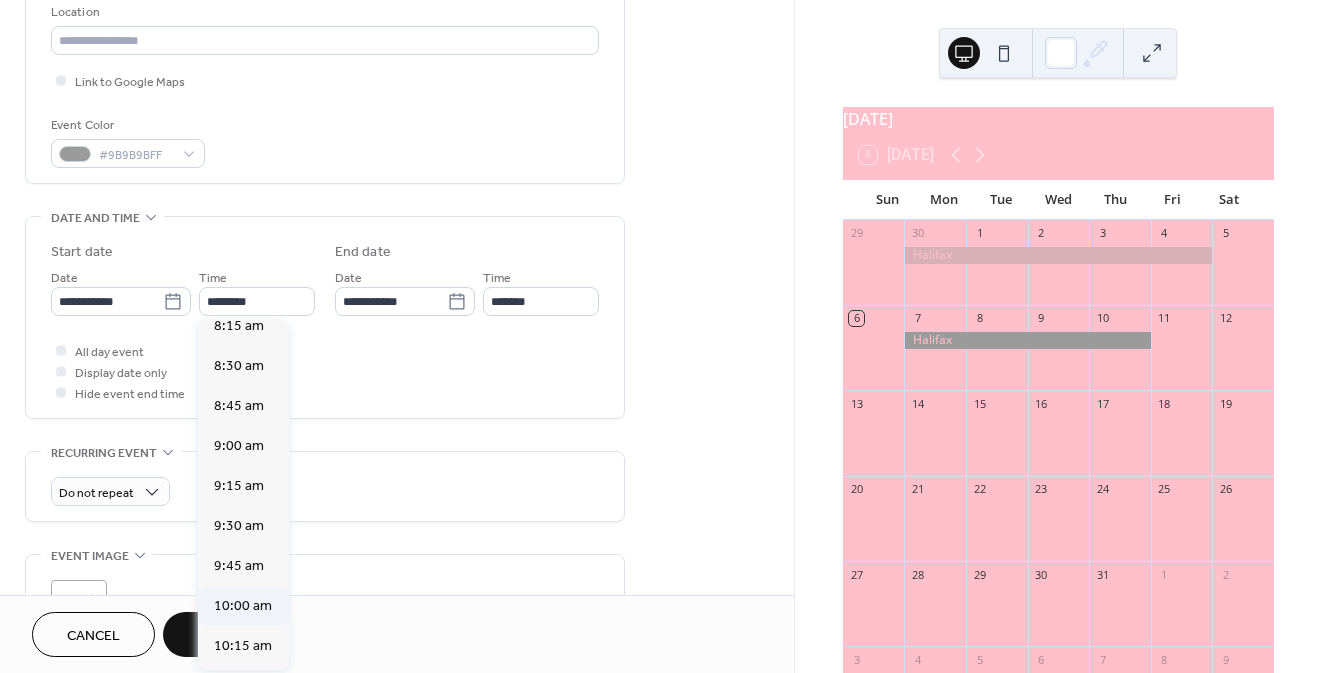 type on "********" 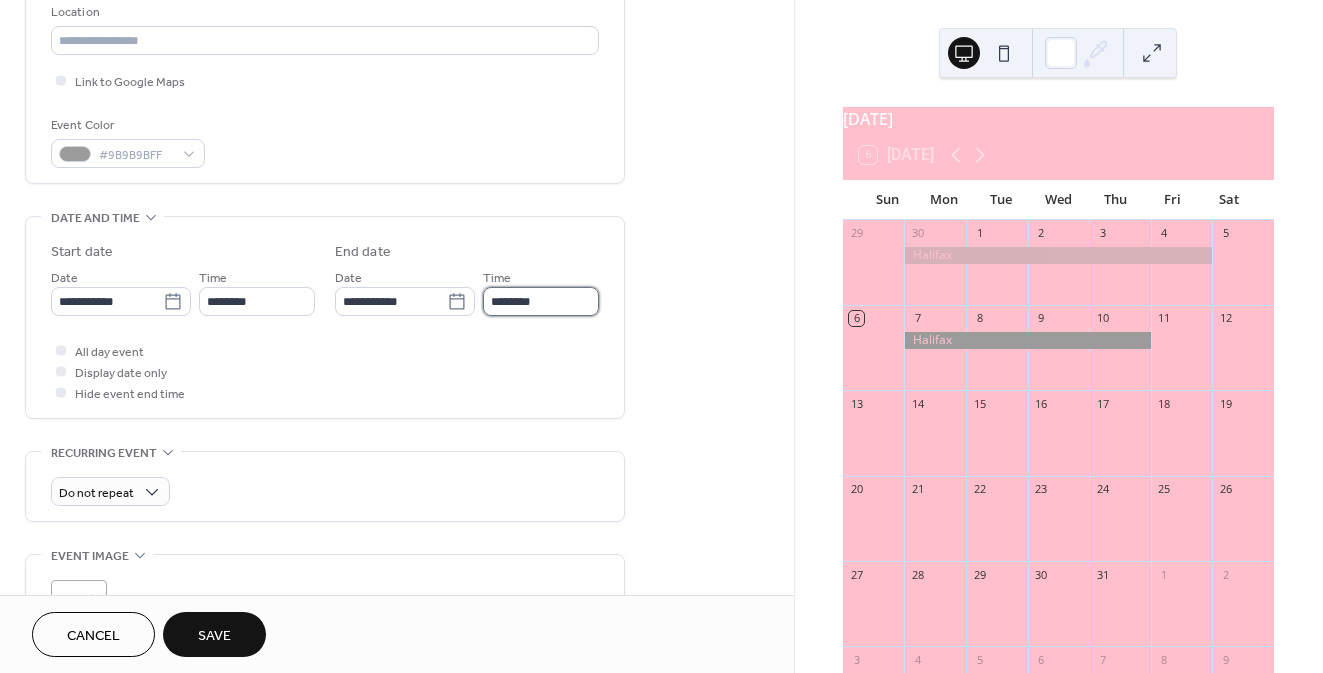 click on "********" at bounding box center [541, 301] 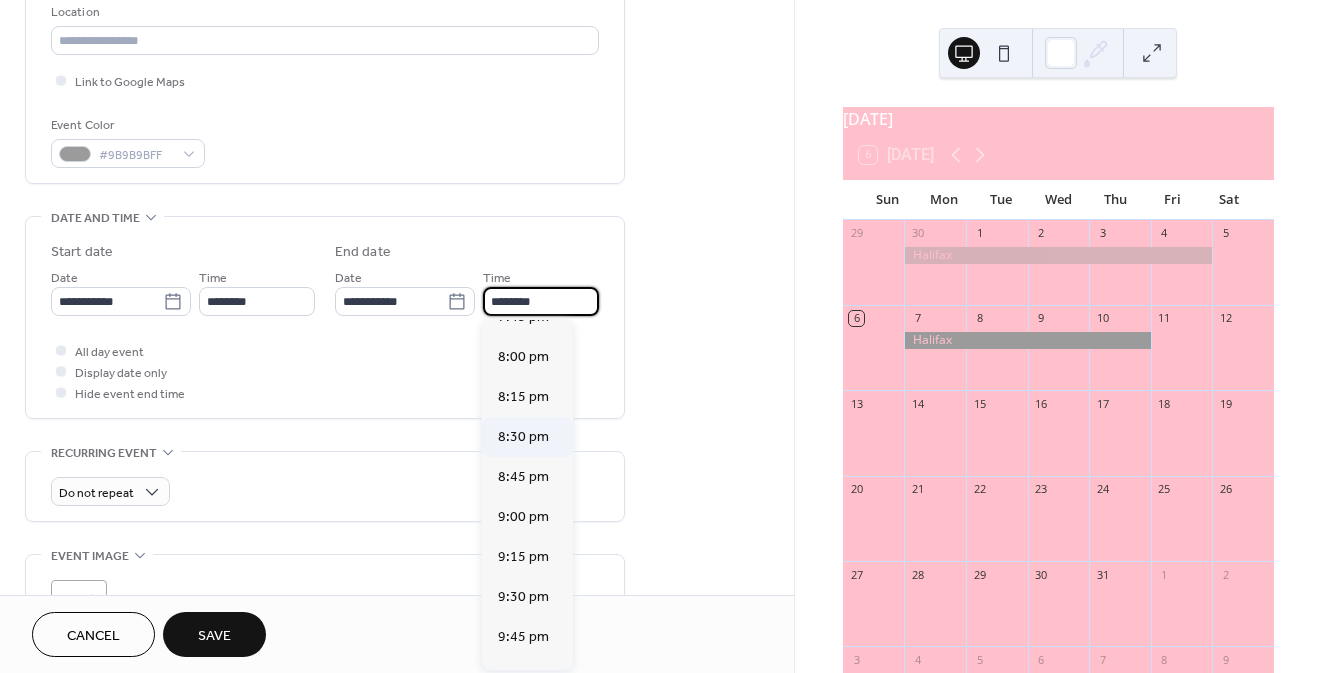 scroll, scrollTop: 3189, scrollLeft: 0, axis: vertical 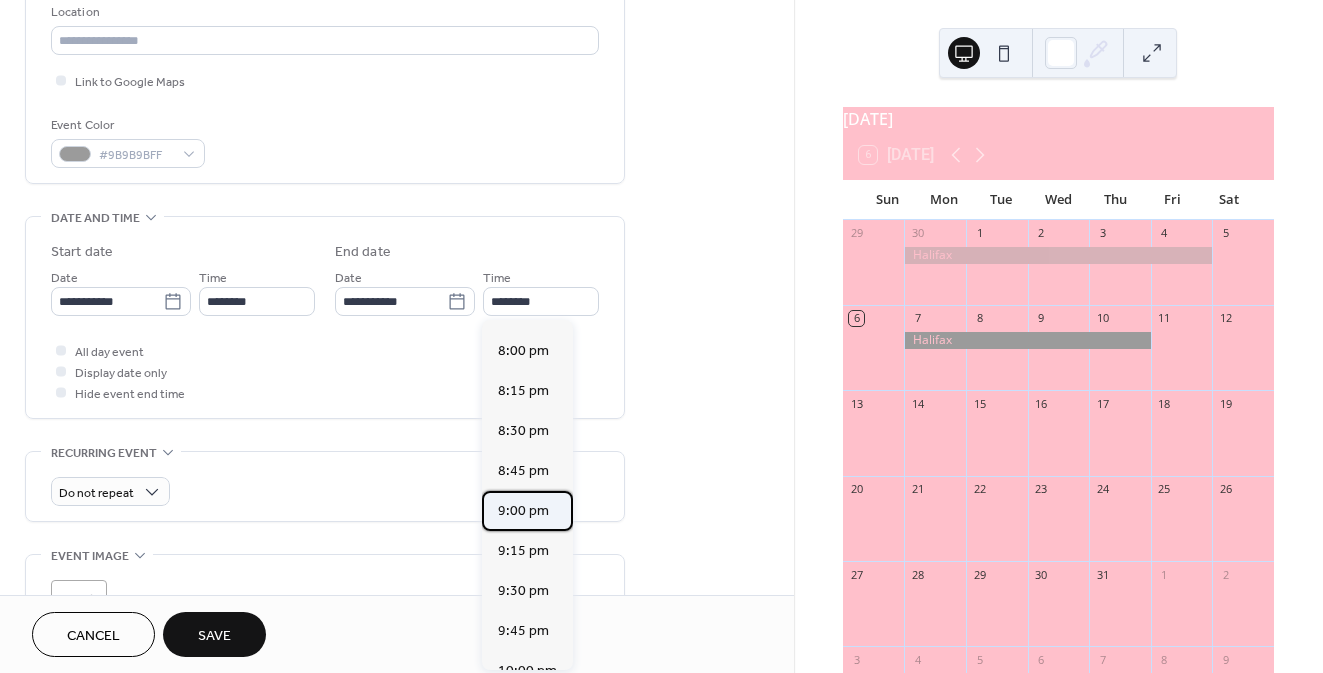 click on "9:00 pm" at bounding box center [523, 511] 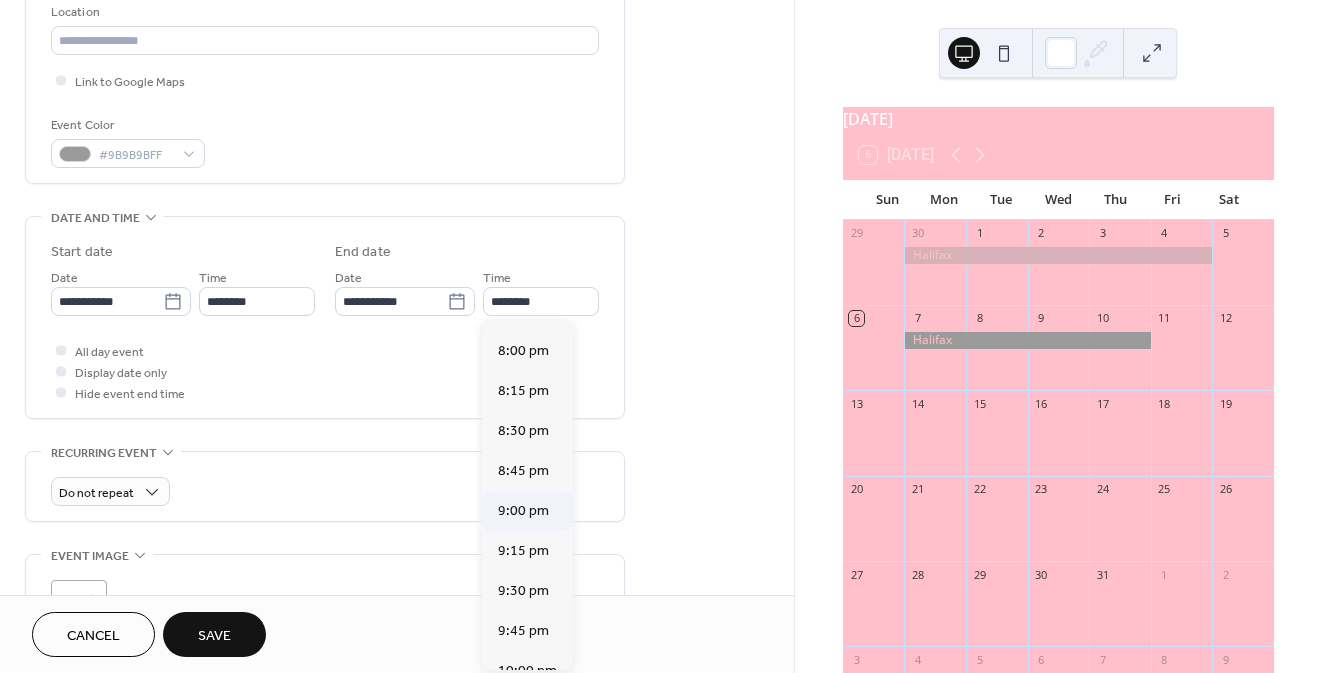 type on "*******" 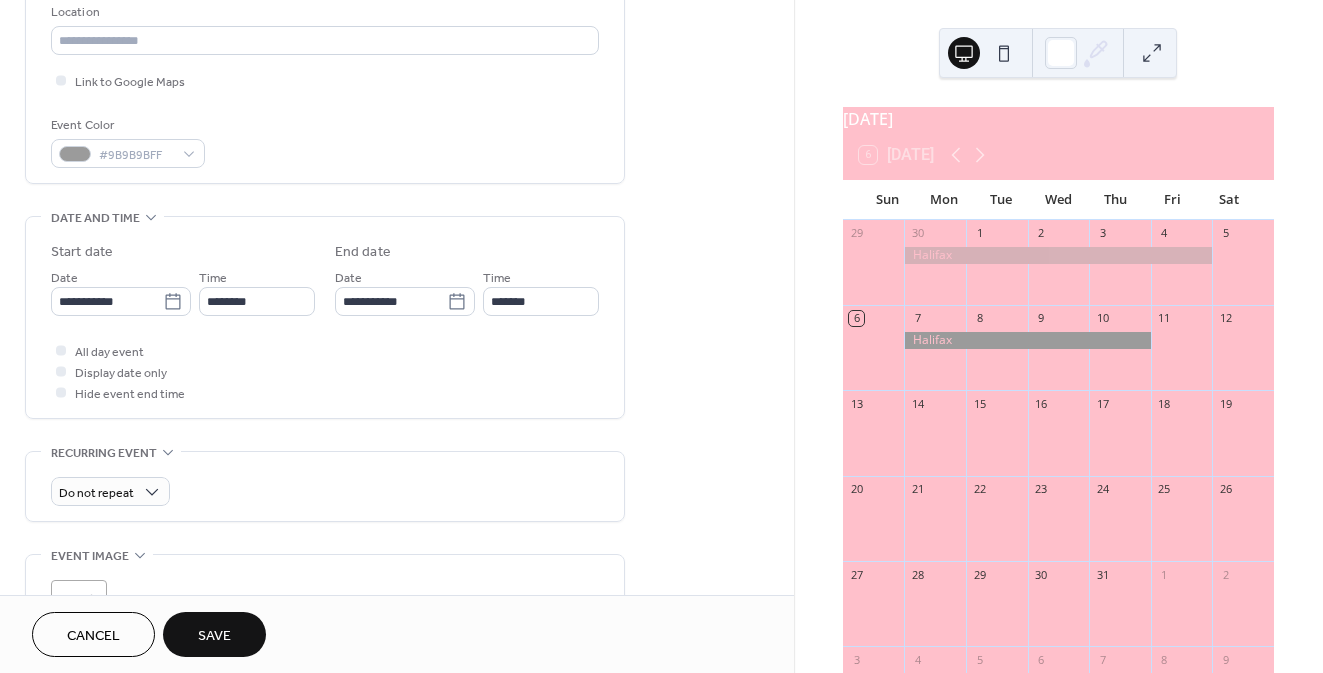 click on "Save" at bounding box center (214, 636) 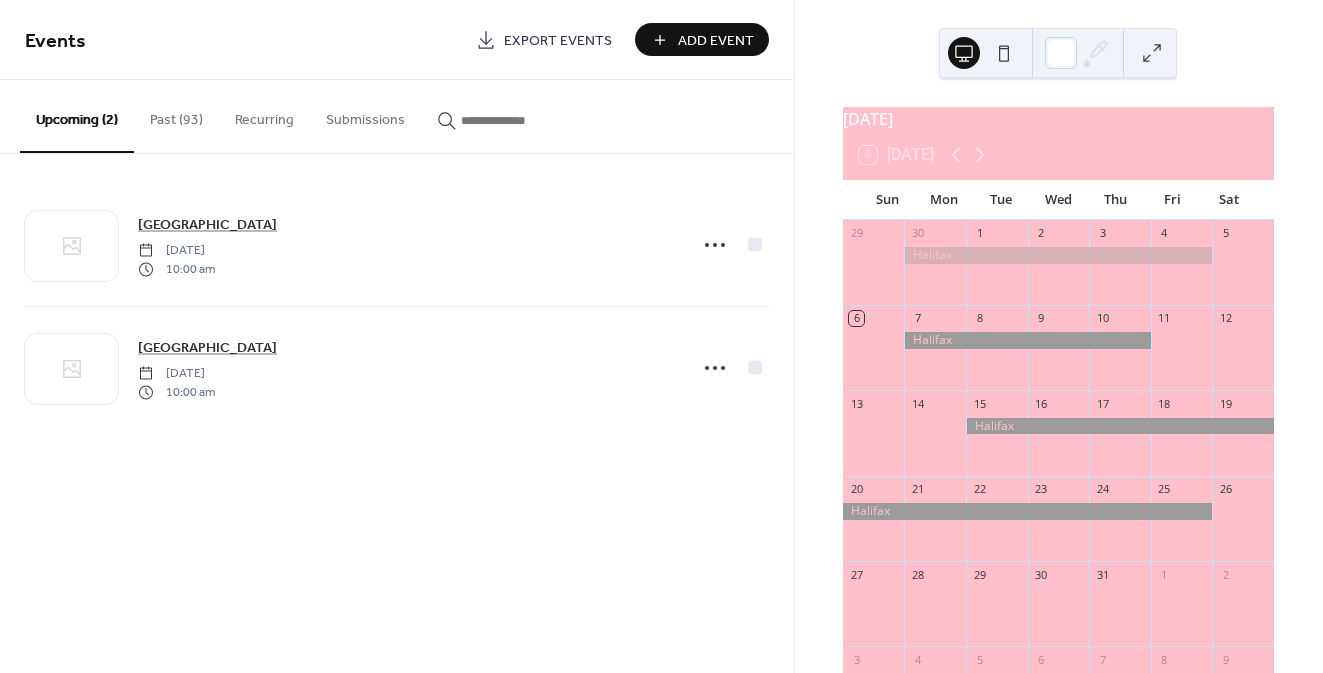 click on "Add Event" at bounding box center (716, 41) 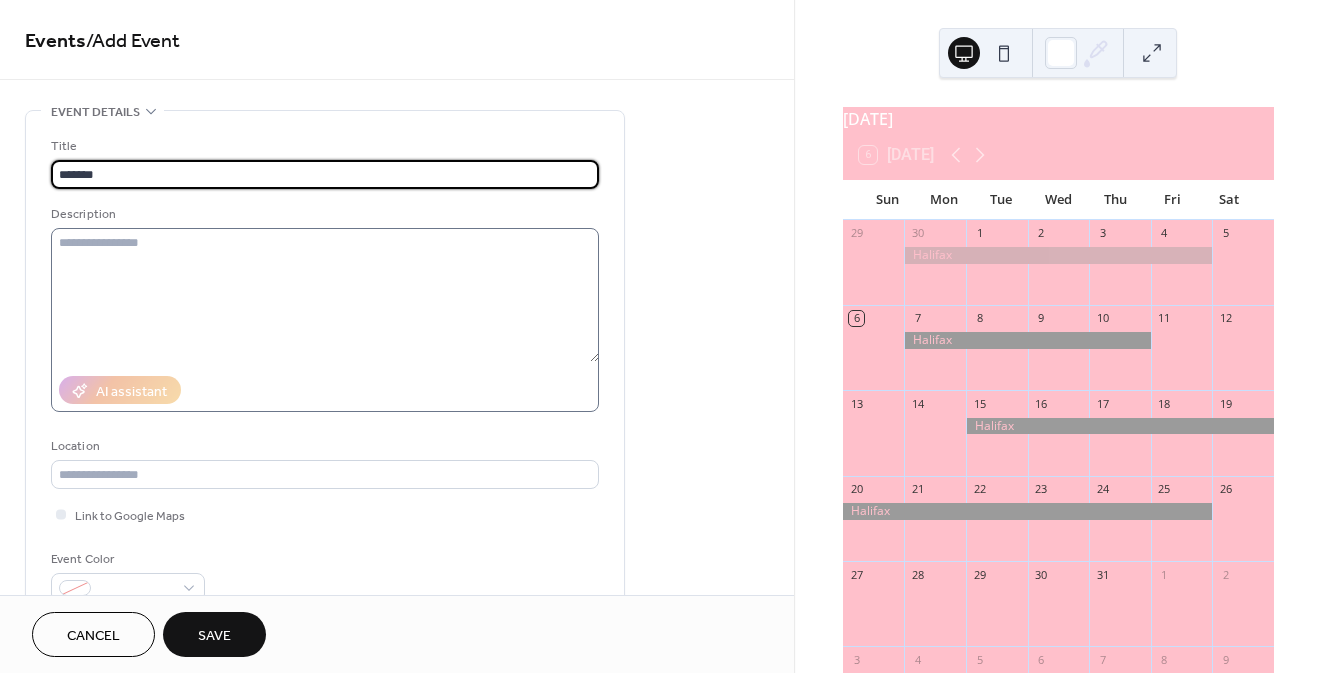 type on "*******" 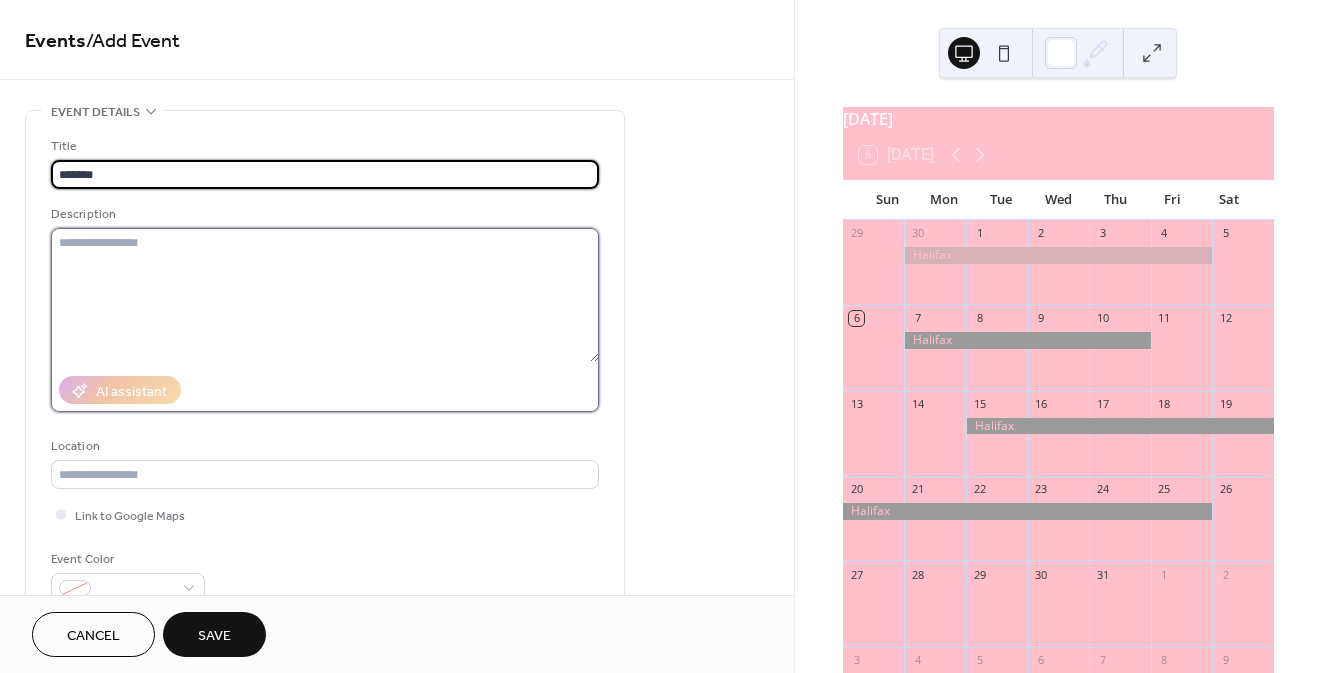 click at bounding box center (325, 295) 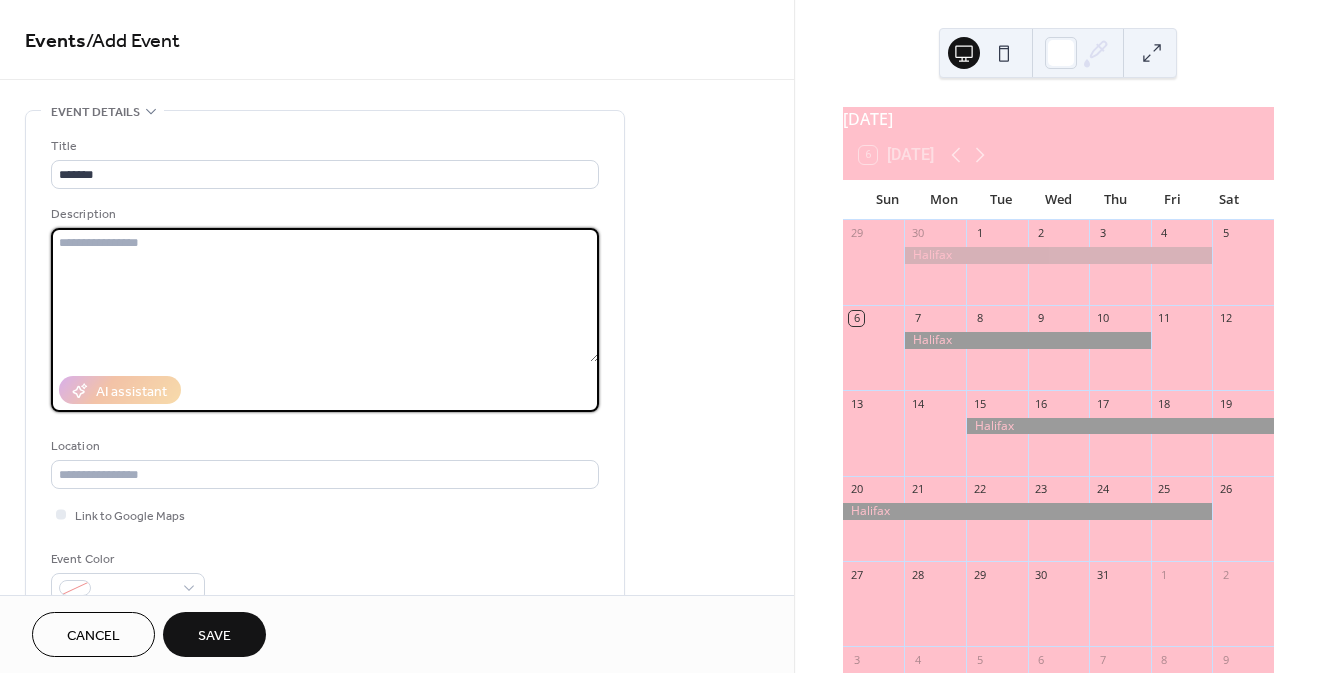 paste on "**********" 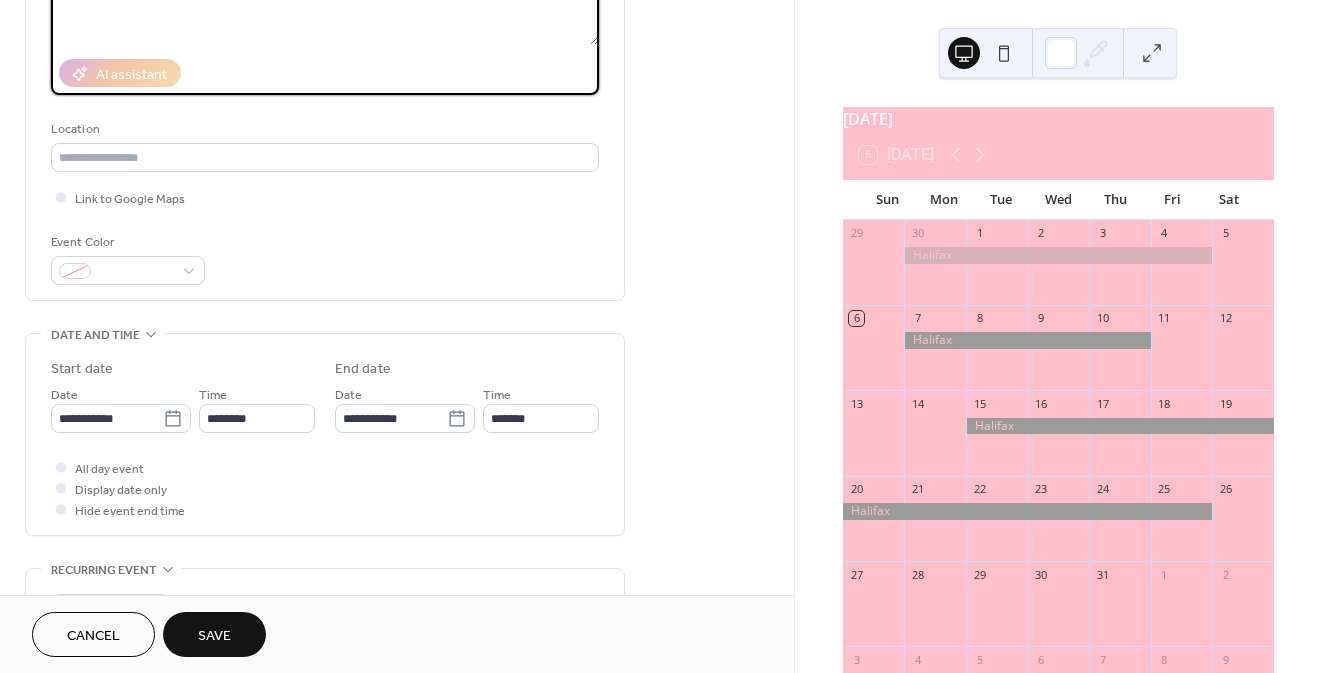scroll, scrollTop: 319, scrollLeft: 0, axis: vertical 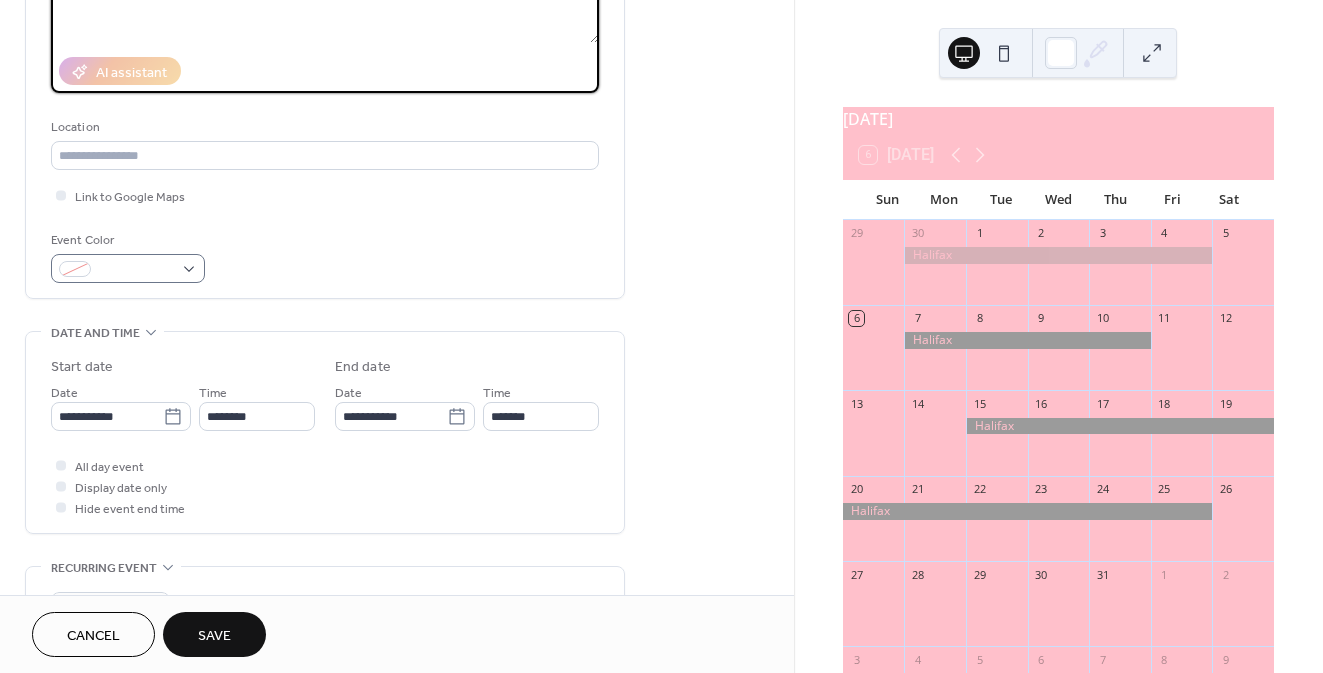 type on "**********" 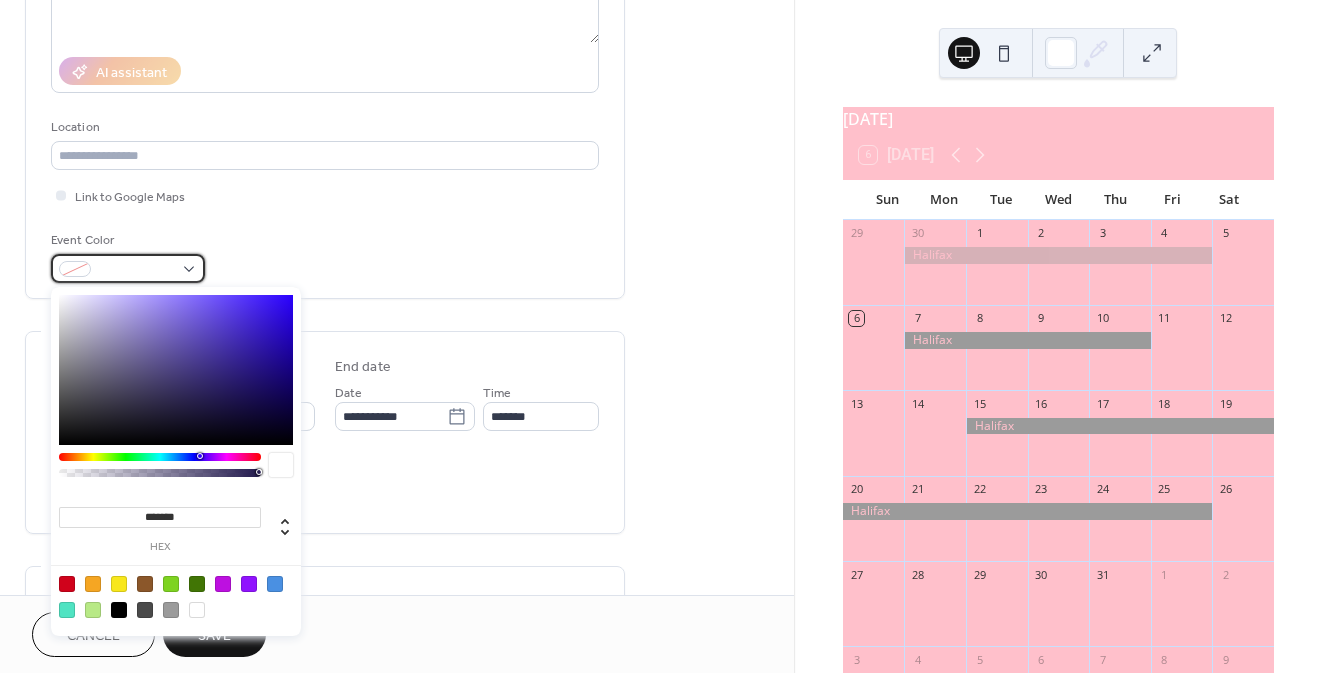 click at bounding box center [128, 268] 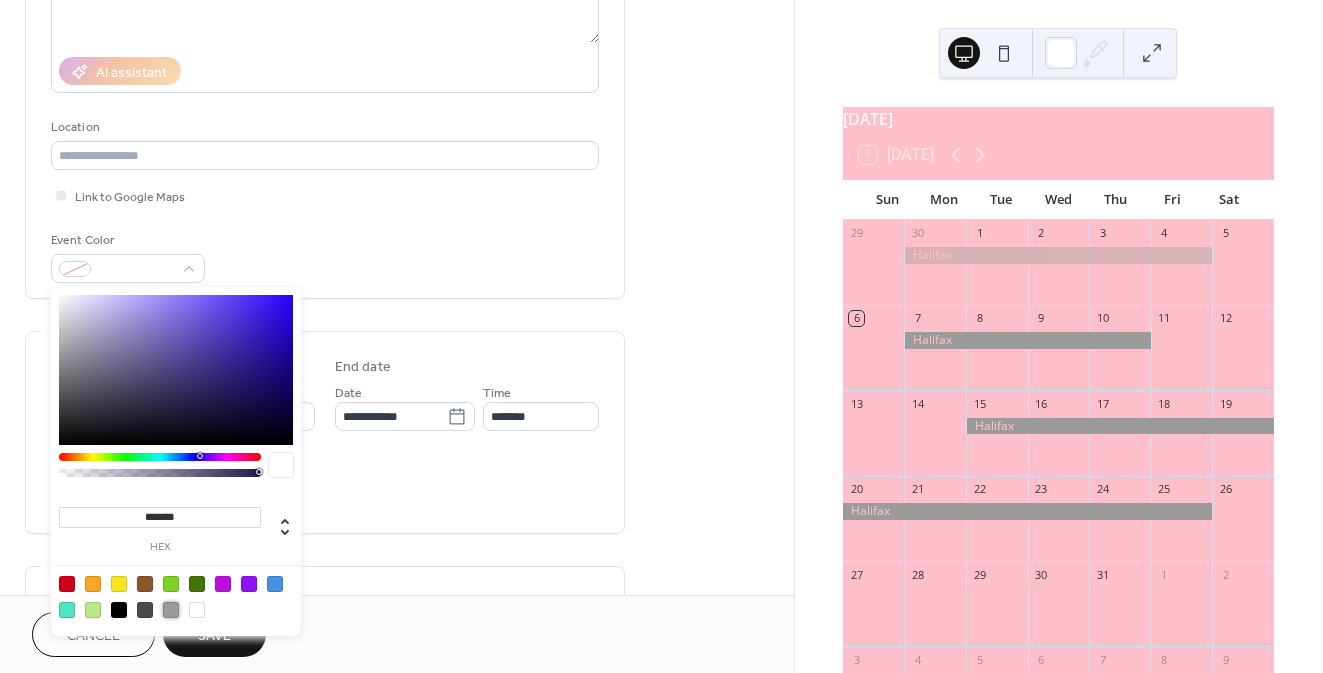 click at bounding box center [171, 610] 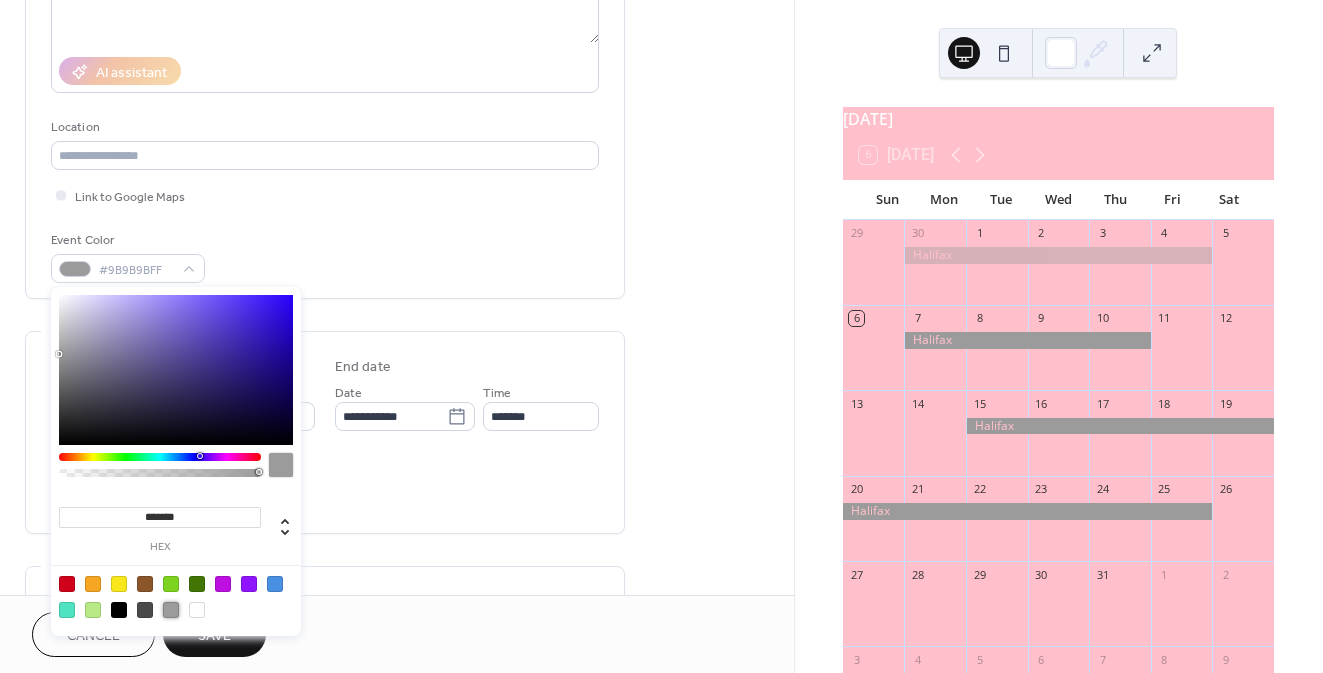 click on "**********" at bounding box center (325, 432) 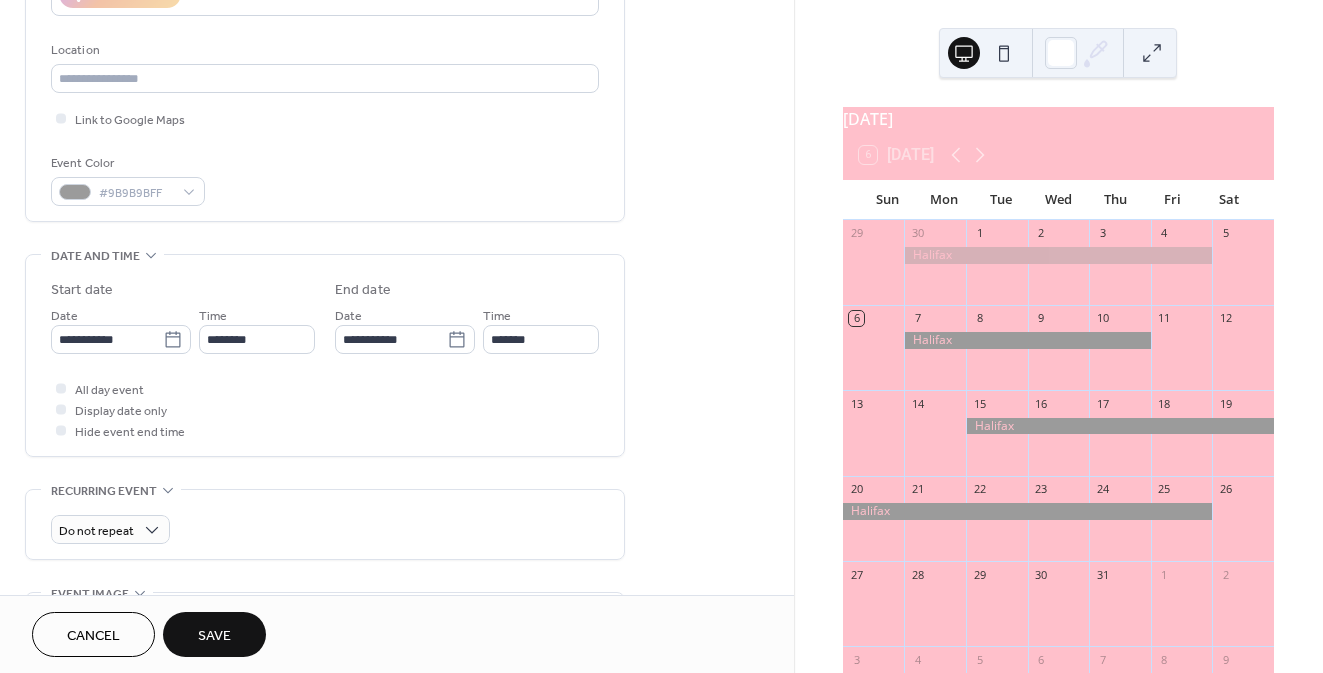 scroll, scrollTop: 439, scrollLeft: 0, axis: vertical 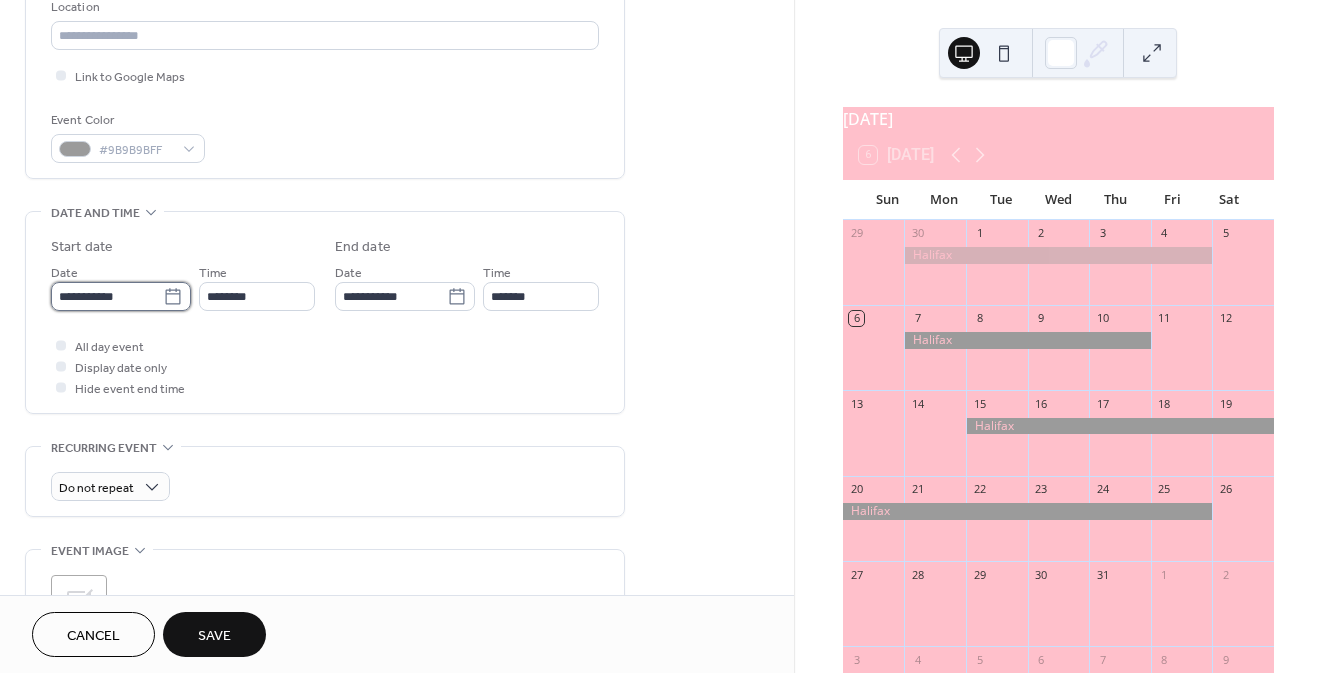 click on "**********" at bounding box center [107, 296] 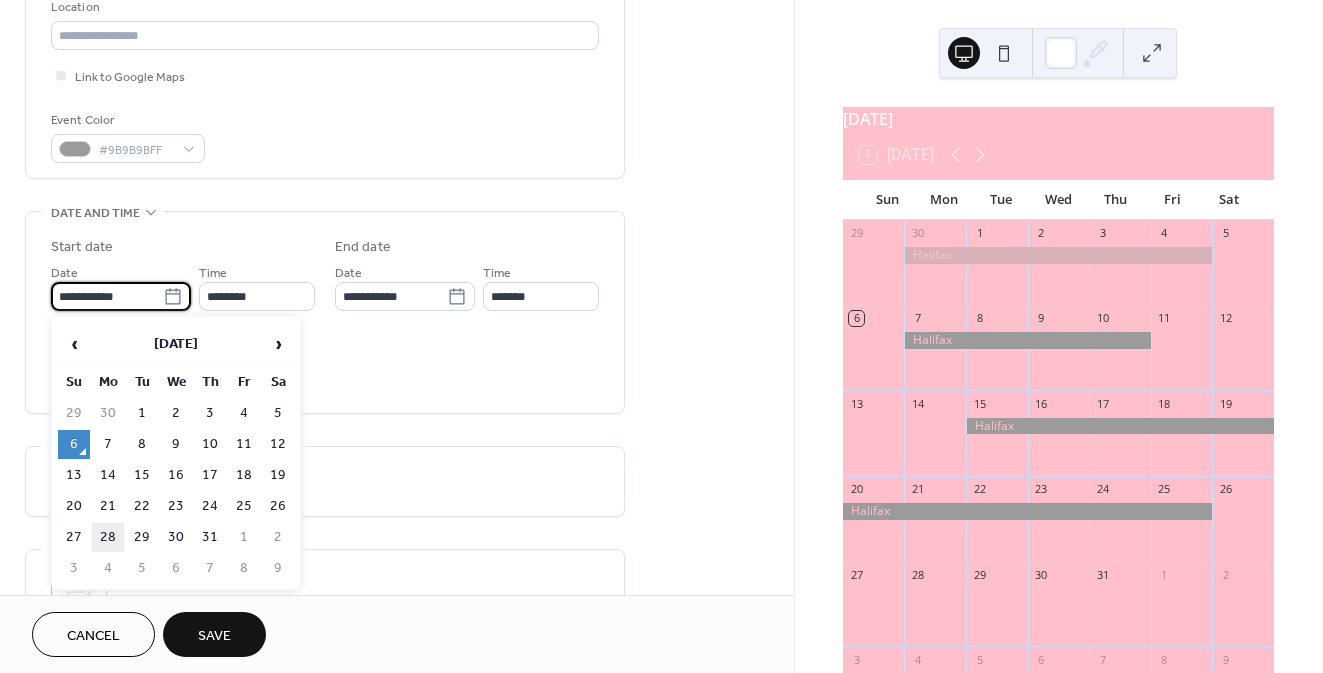 click on "28" at bounding box center [108, 537] 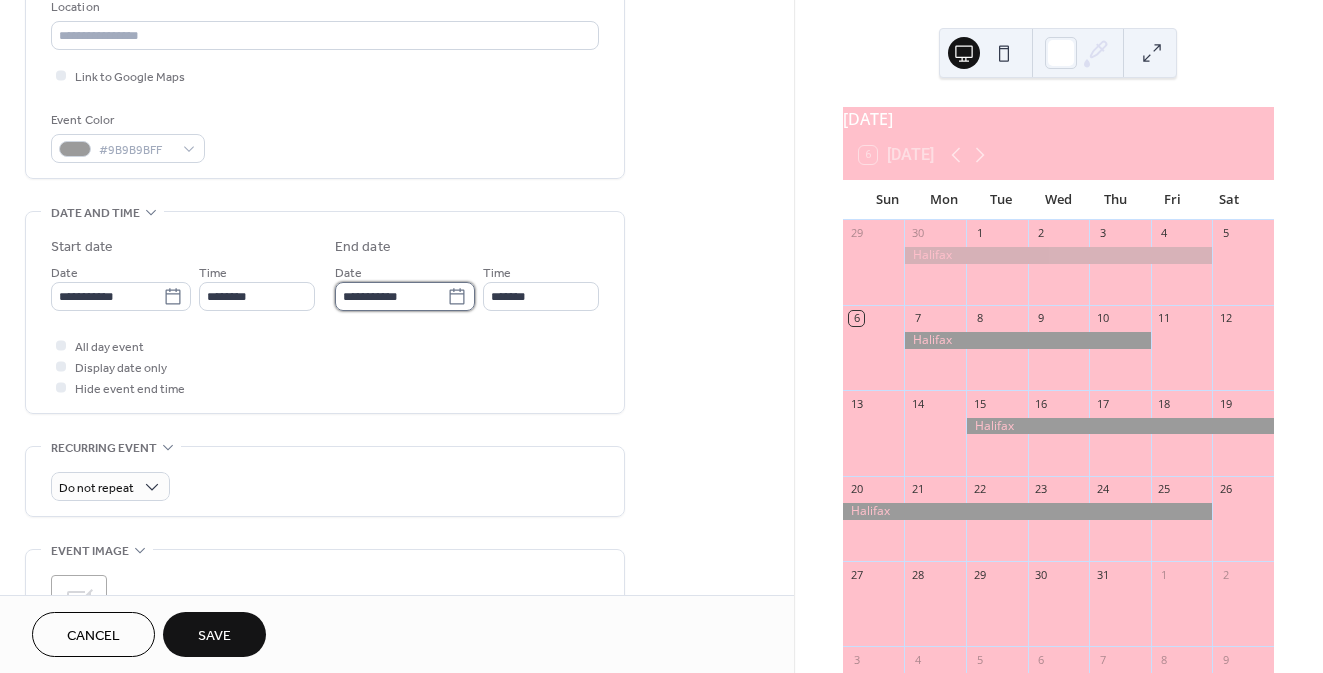 click on "**********" at bounding box center (391, 296) 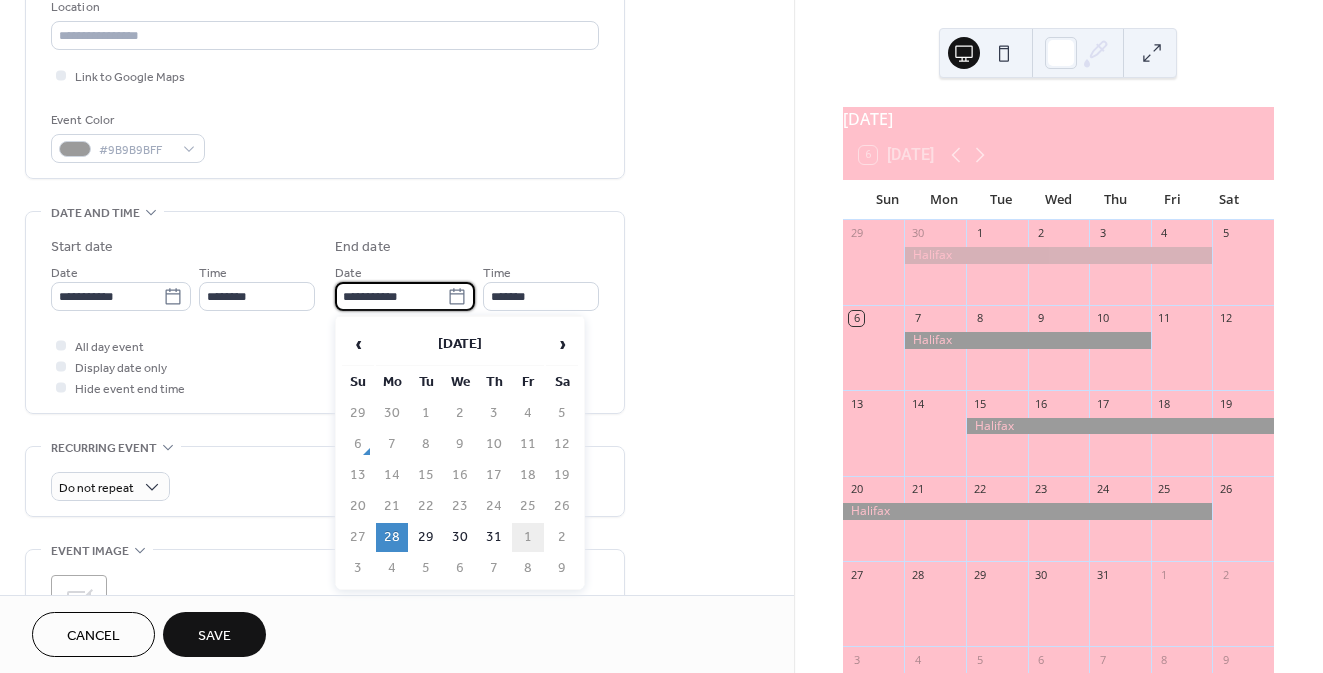 click on "1" at bounding box center (528, 537) 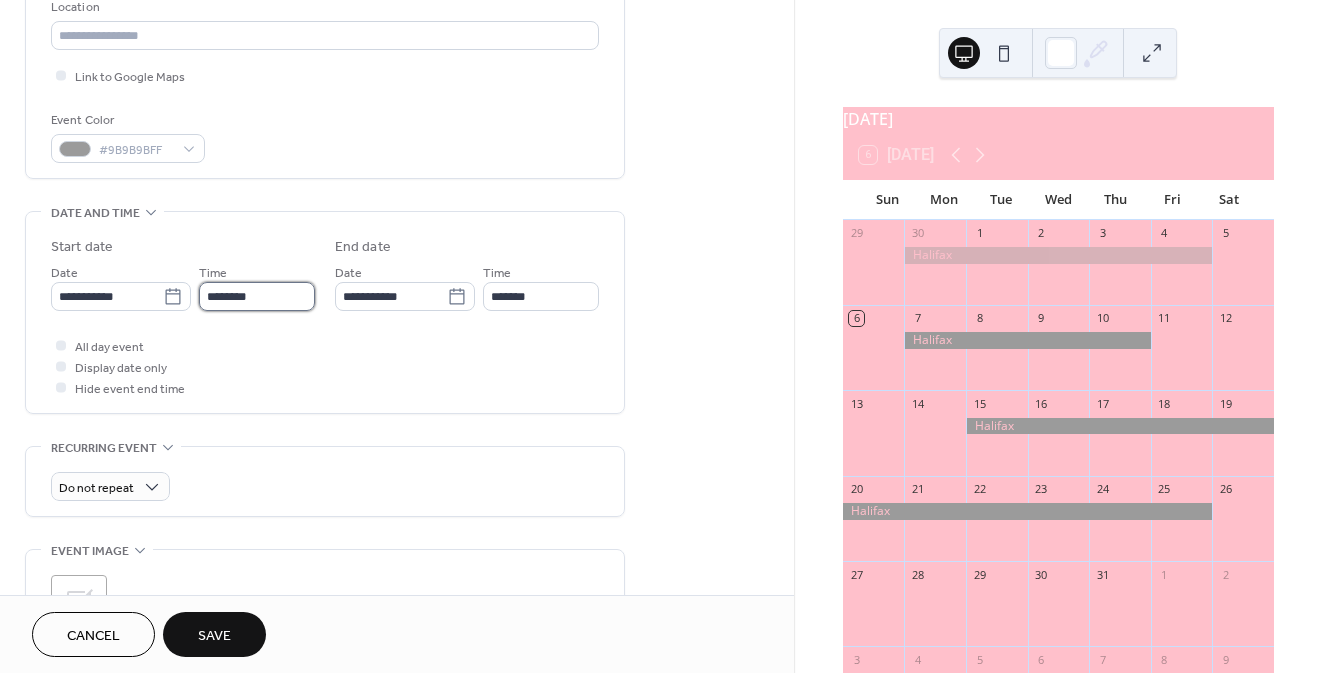click on "********" at bounding box center [257, 296] 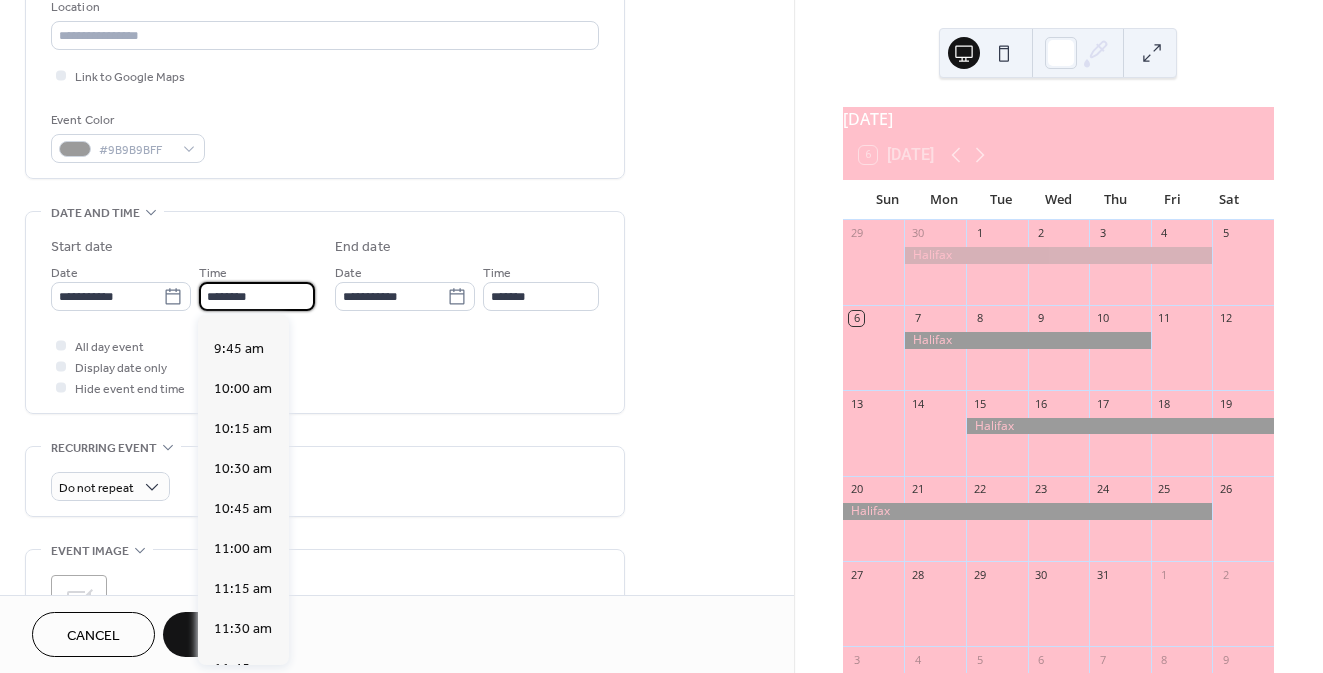 scroll, scrollTop: 1542, scrollLeft: 0, axis: vertical 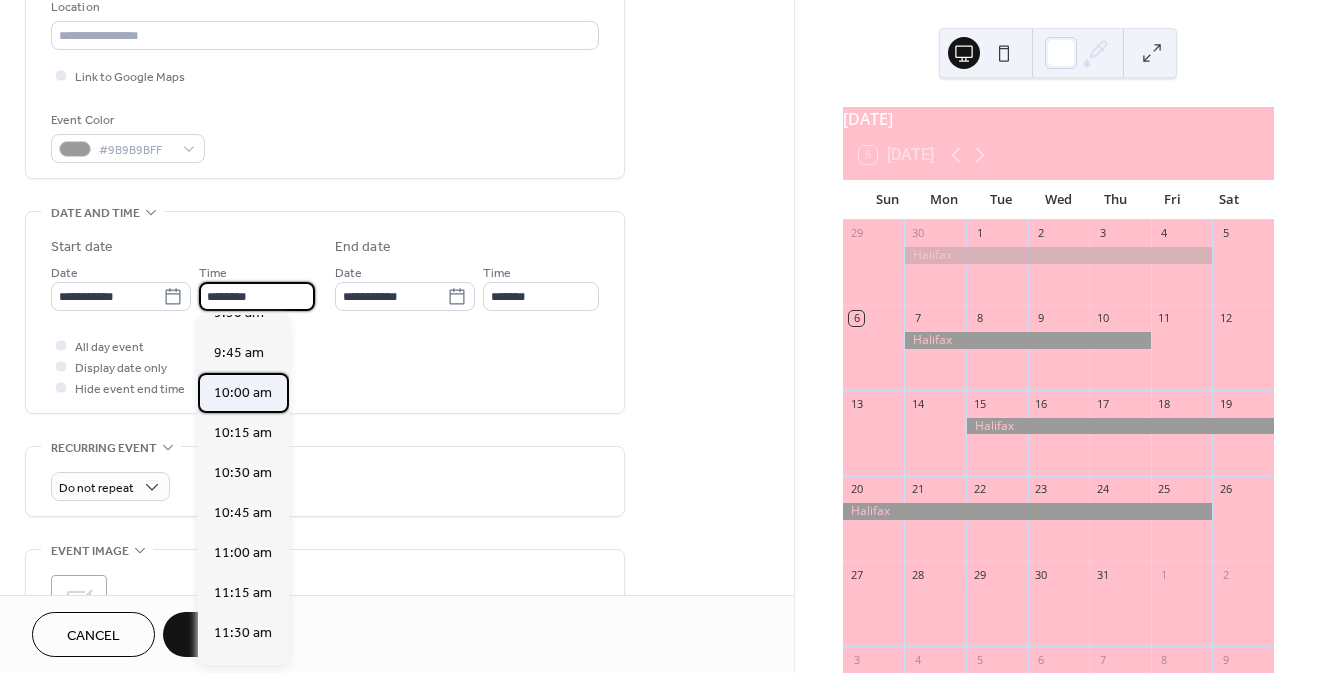 click on "10:00 am" at bounding box center (243, 393) 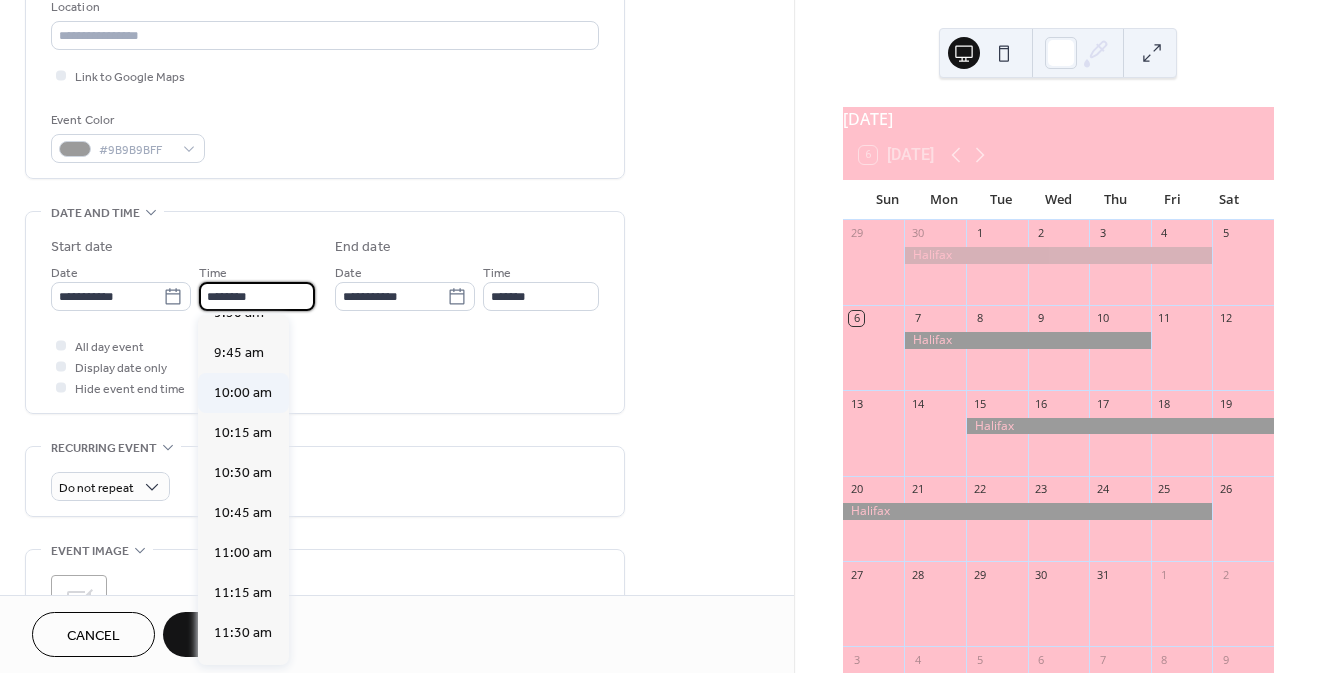 type on "********" 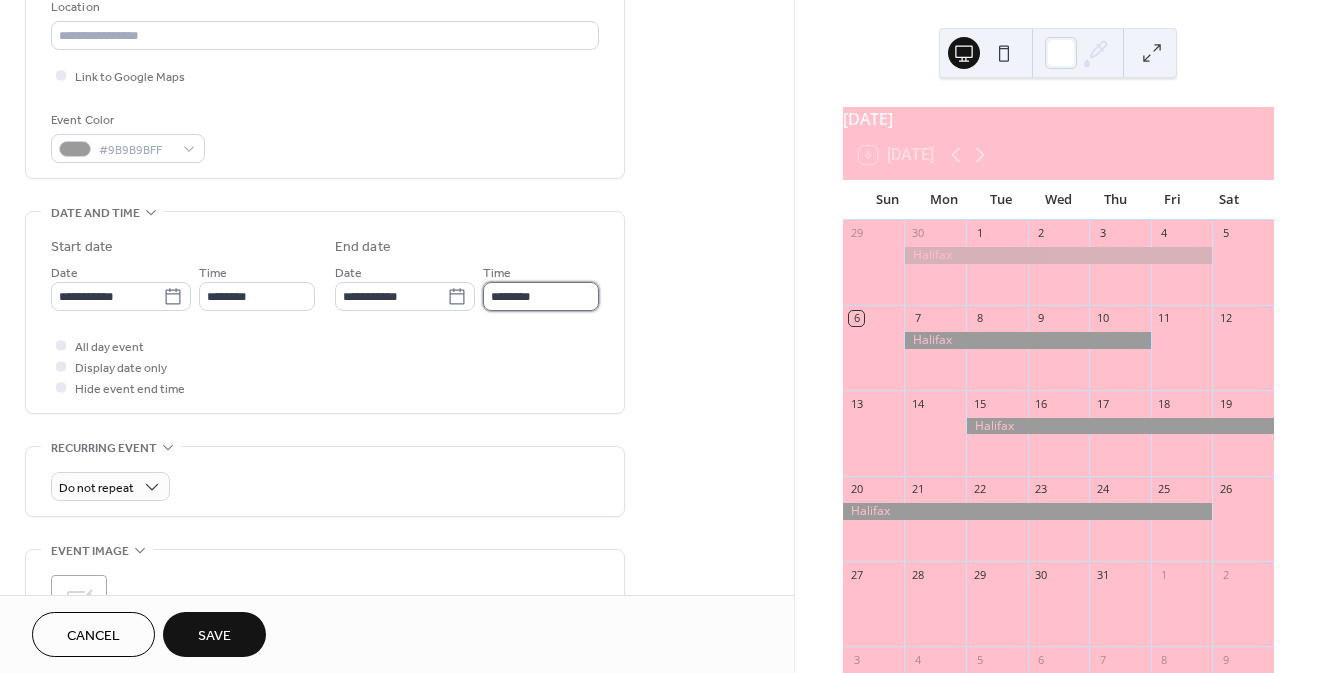 click on "********" at bounding box center [541, 296] 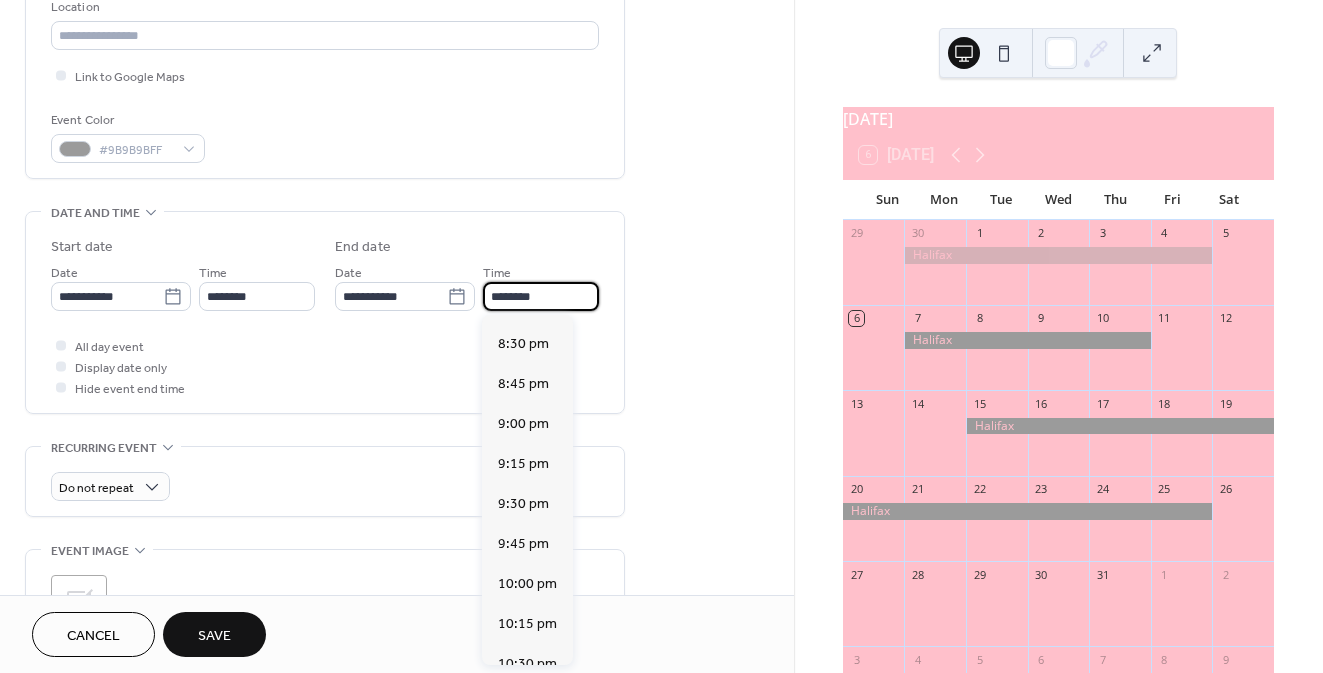 scroll, scrollTop: 3274, scrollLeft: 0, axis: vertical 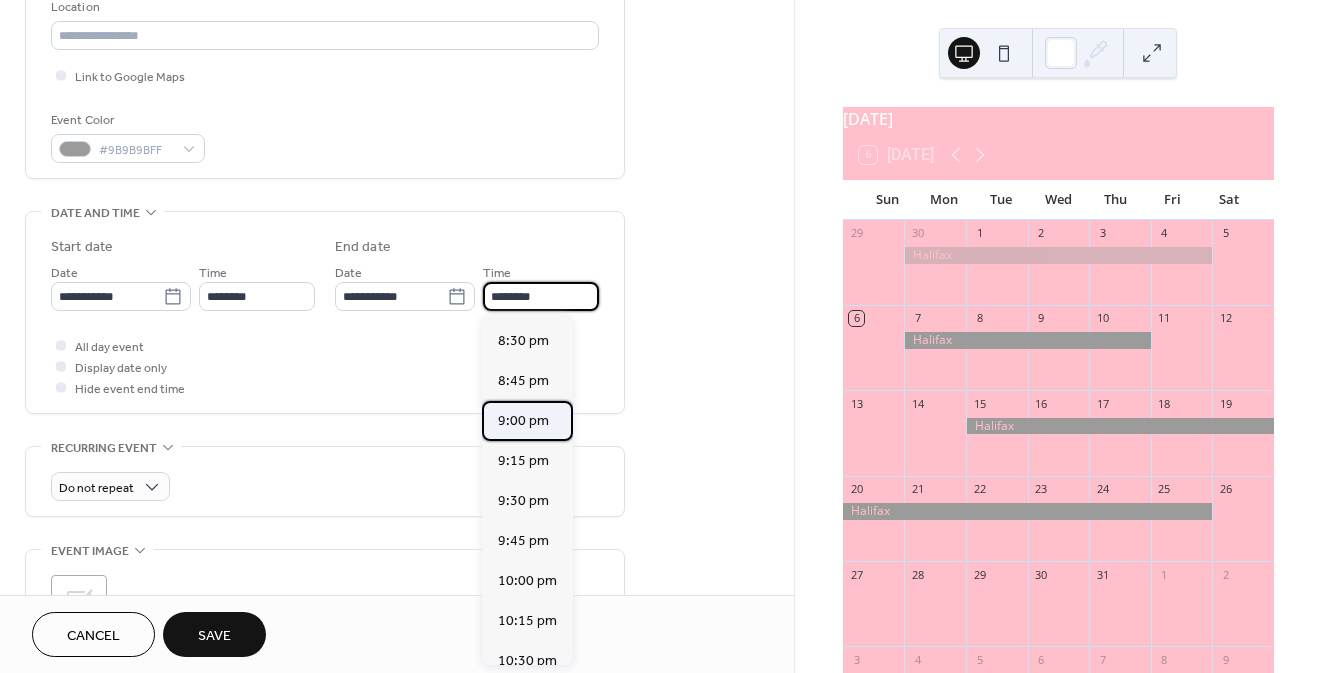 click on "9:00 pm" at bounding box center [523, 421] 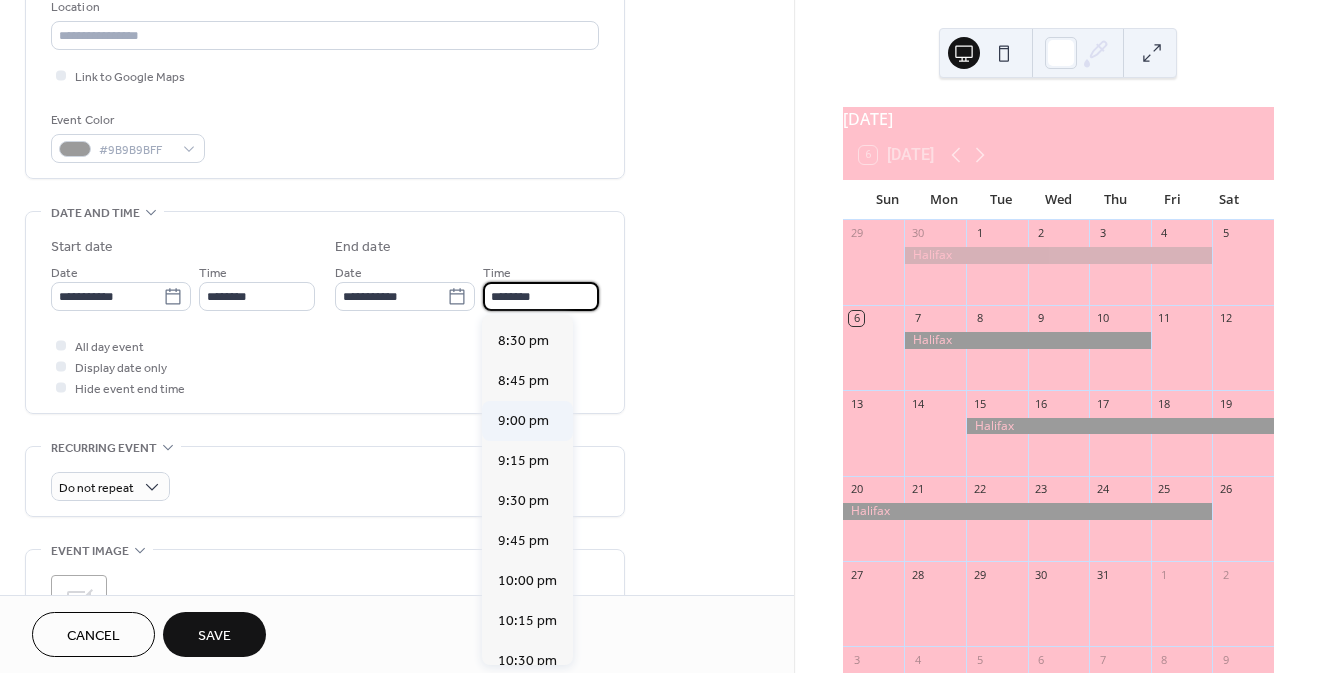 type on "*******" 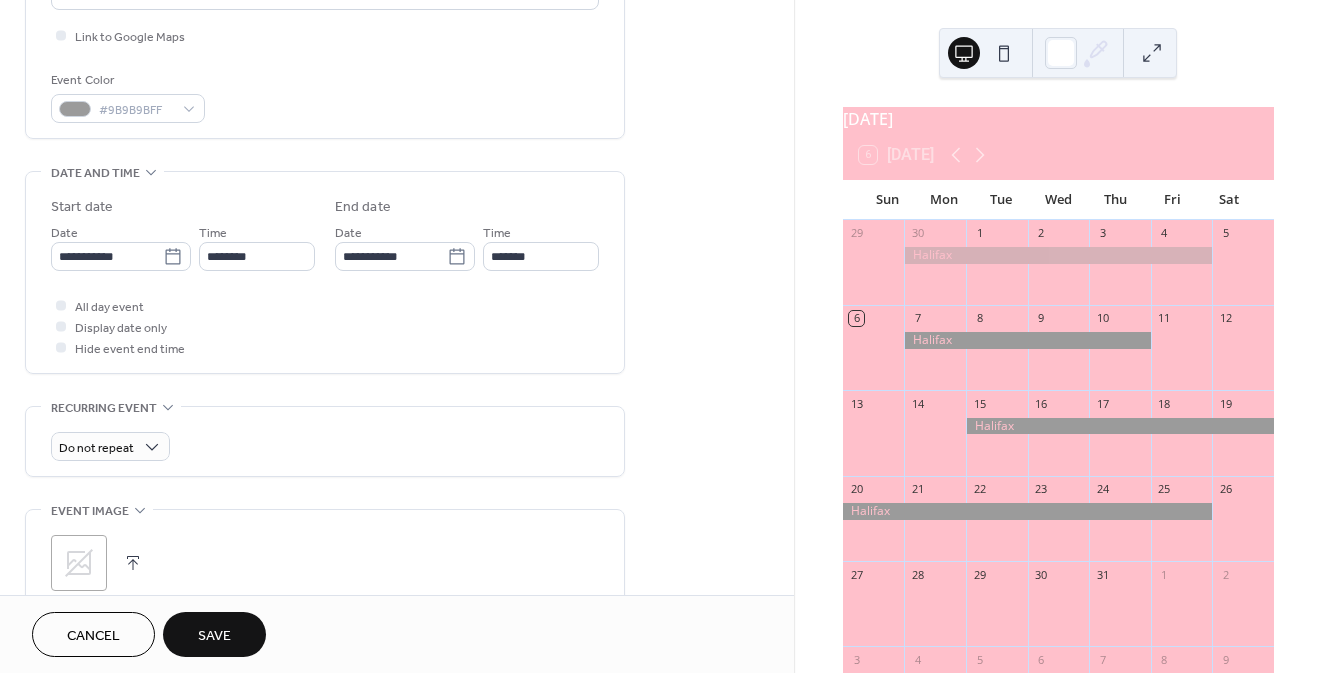 scroll, scrollTop: 490, scrollLeft: 0, axis: vertical 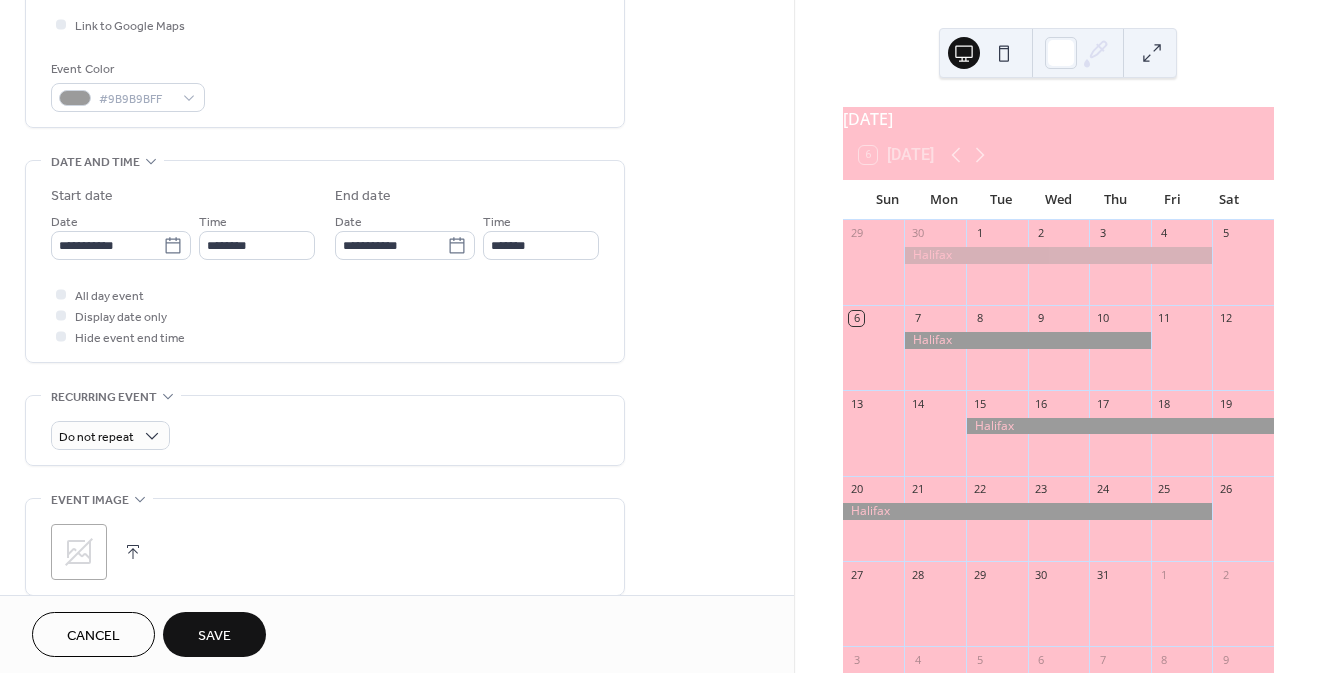 click on "Save" at bounding box center (214, 636) 